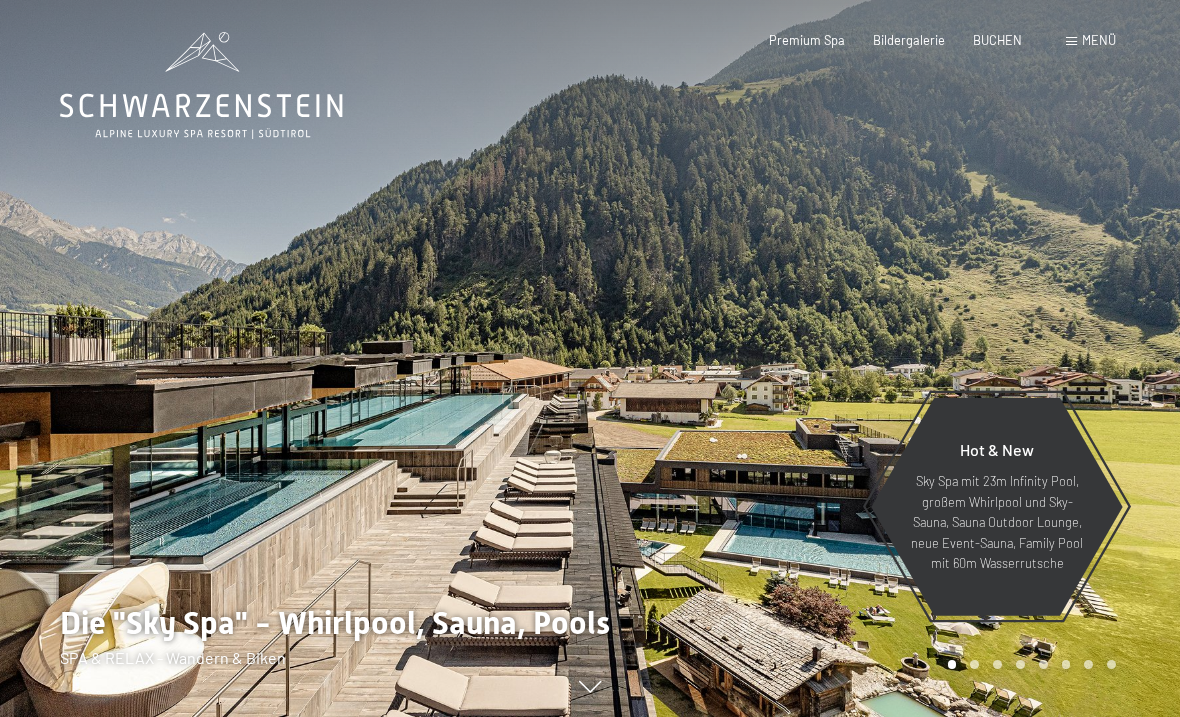 scroll, scrollTop: 0, scrollLeft: 0, axis: both 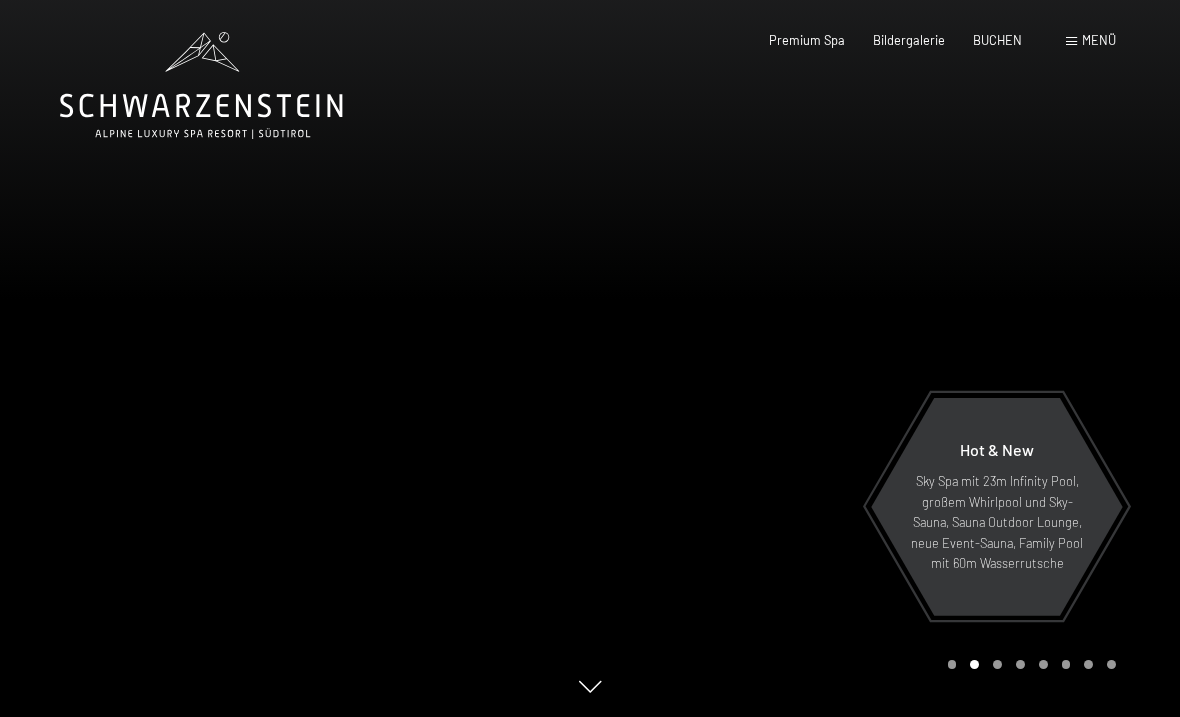 click on "Menü" at bounding box center (1099, 40) 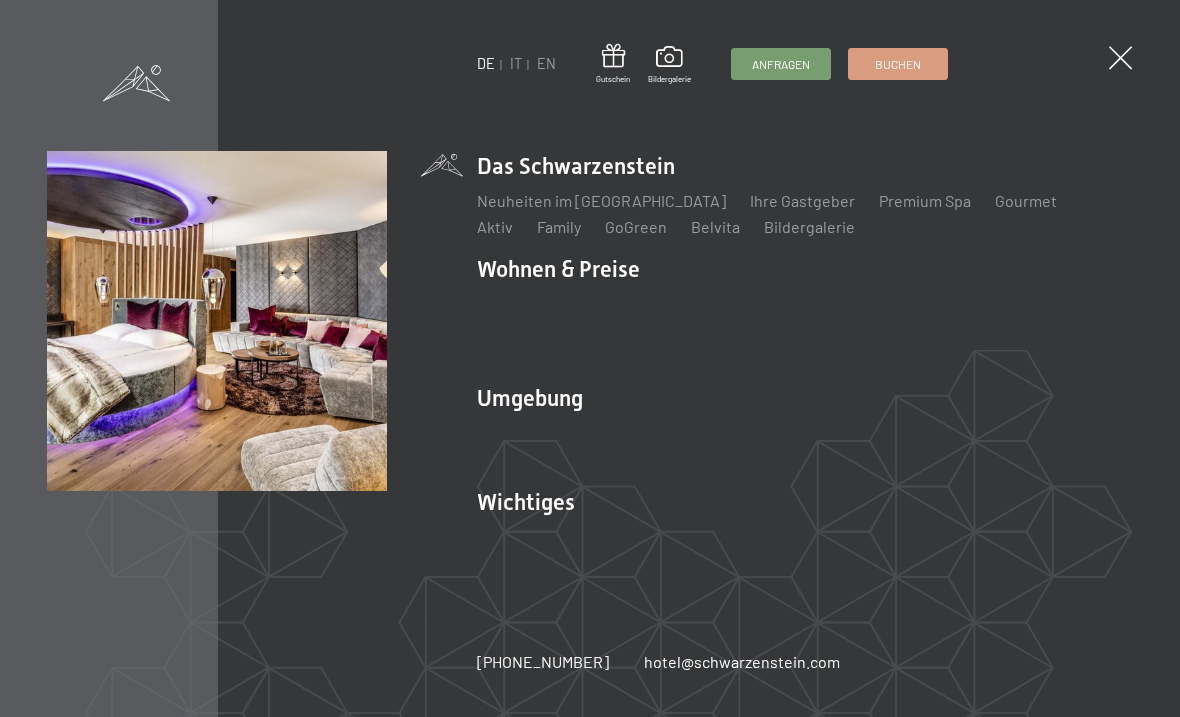 click on "Angebote" at bounding box center (806, 304) 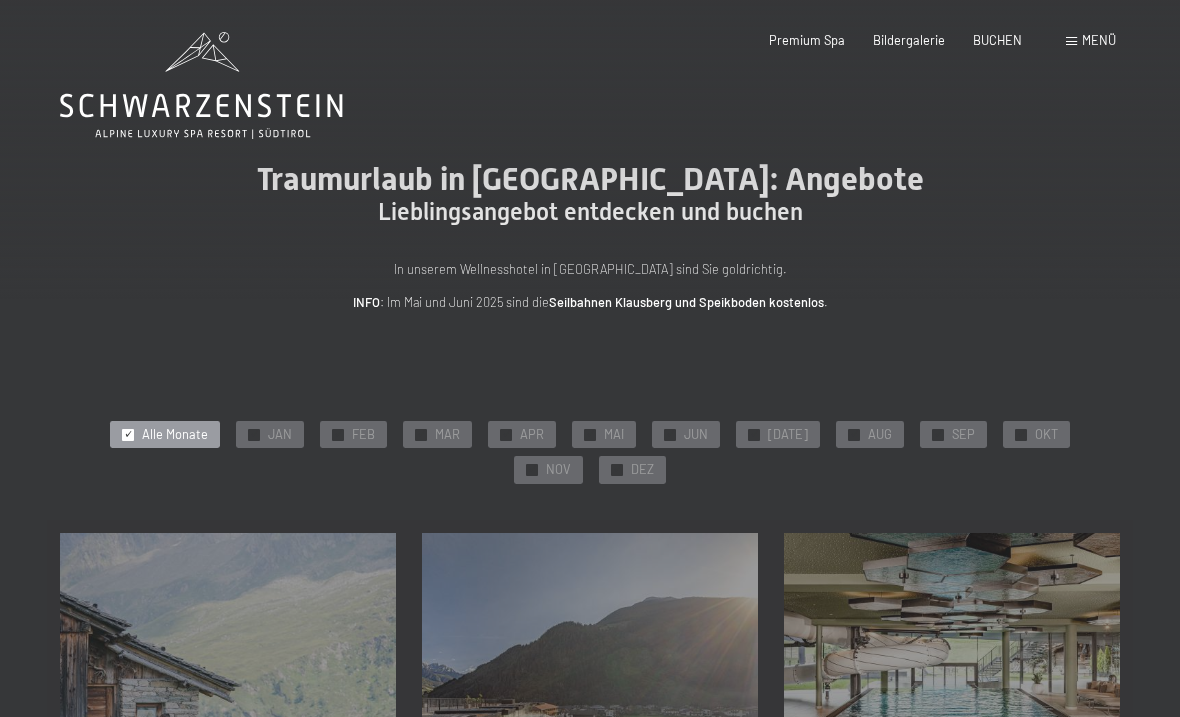 scroll, scrollTop: 0, scrollLeft: 0, axis: both 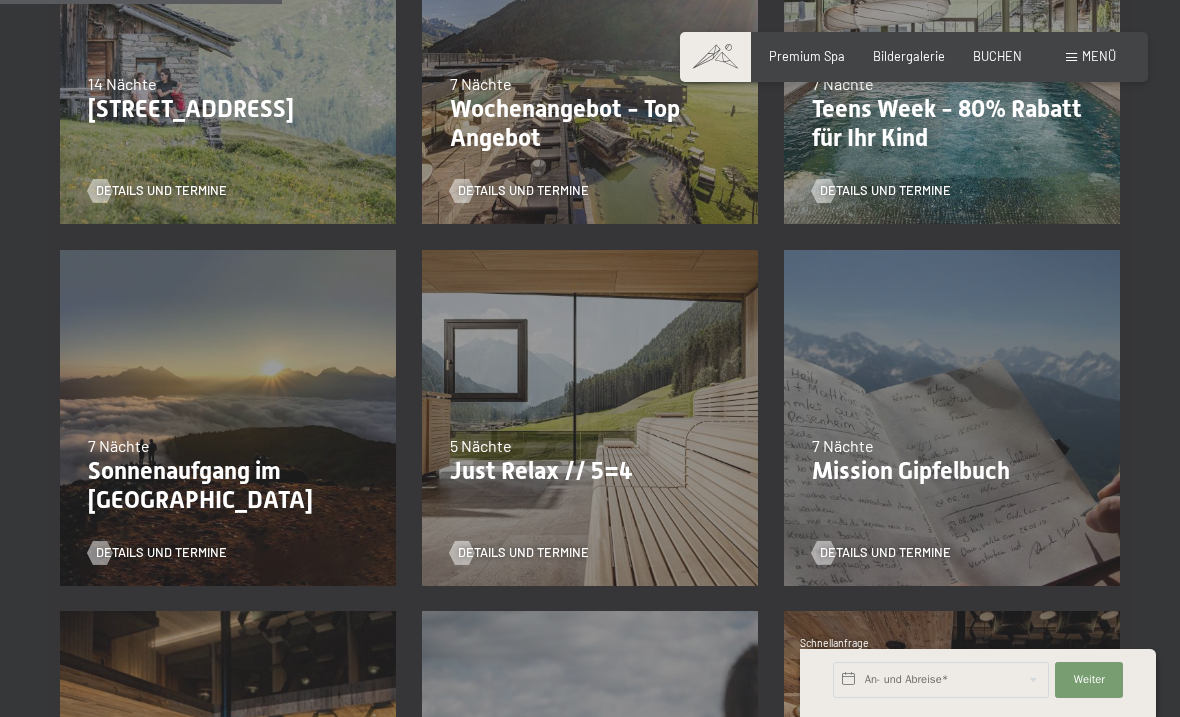 click on "Just Relax // 5=4" at bounding box center (590, 471) 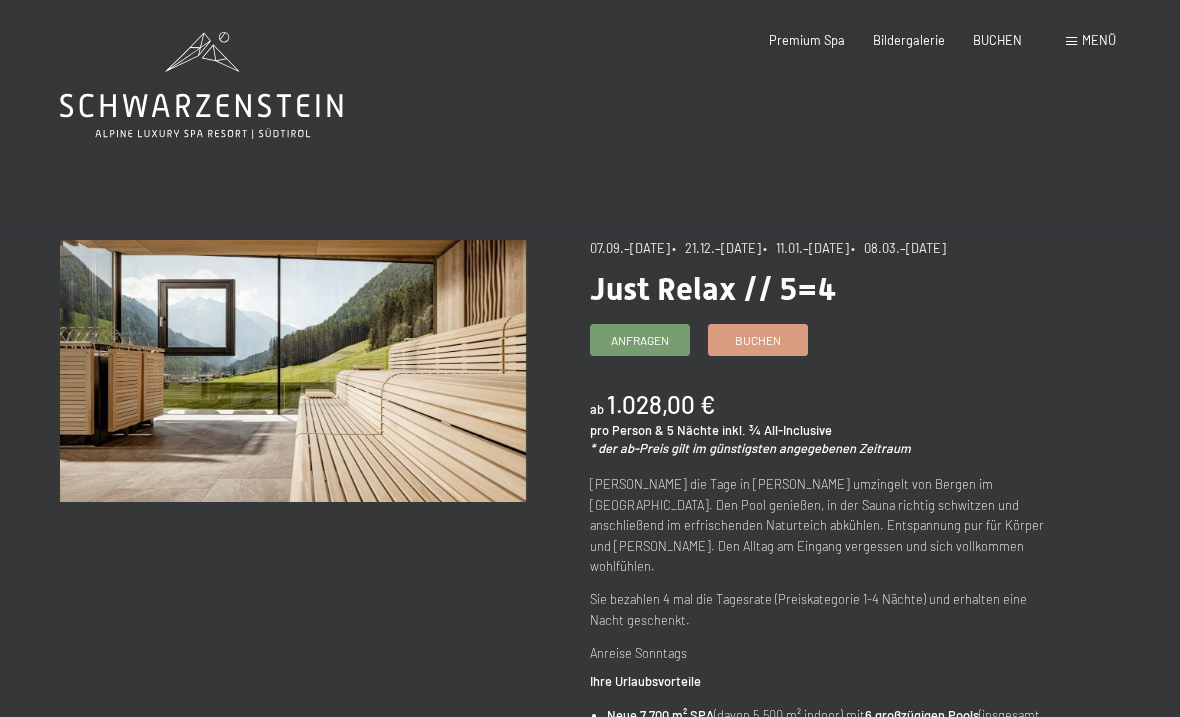 scroll, scrollTop: 0, scrollLeft: 0, axis: both 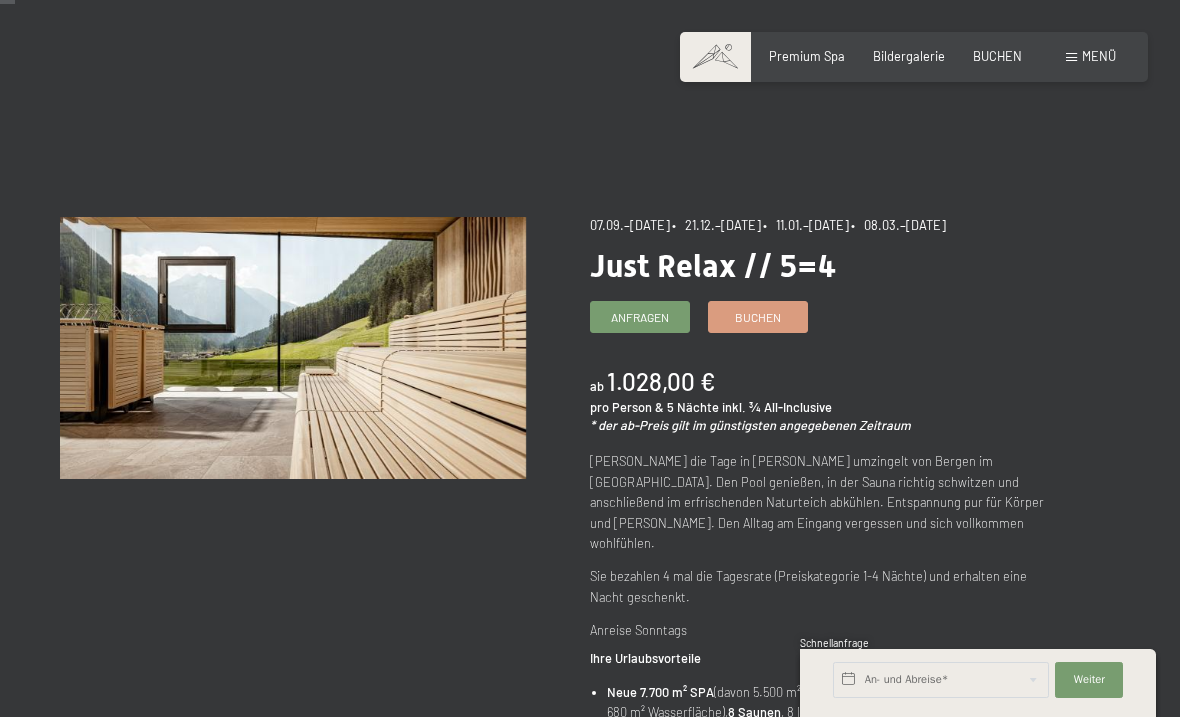 click on "[DATE]–[DATE]" at bounding box center (630, 225) 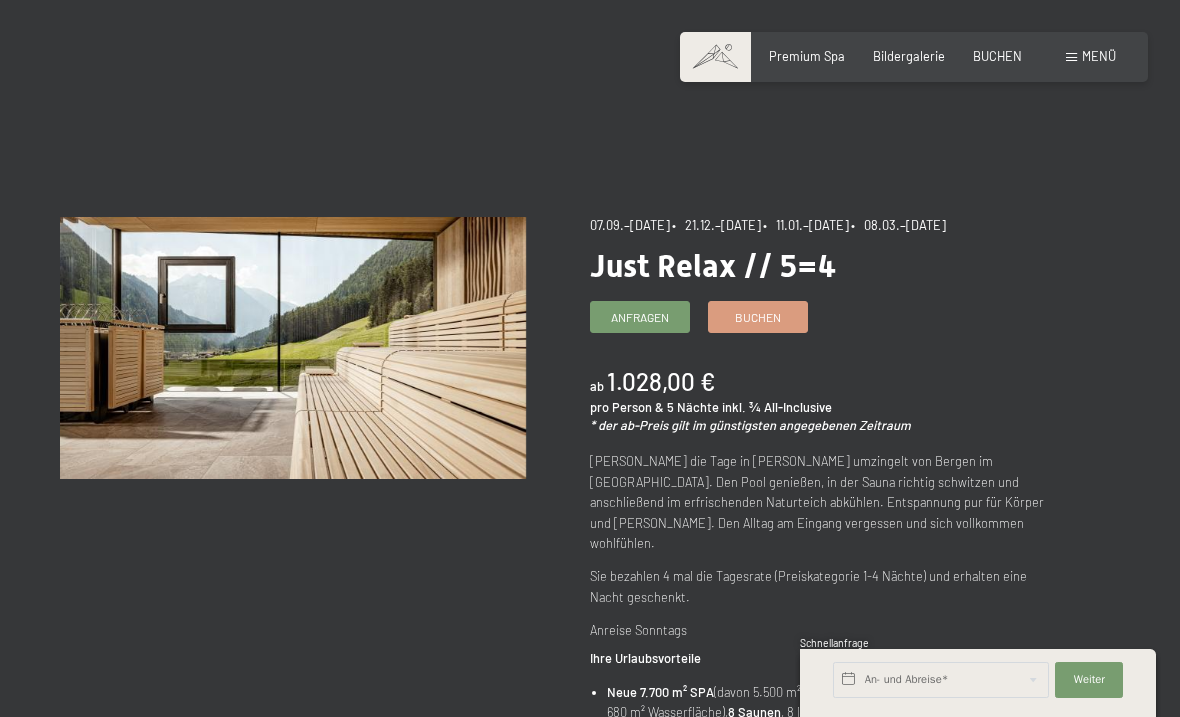 scroll, scrollTop: 0, scrollLeft: 0, axis: both 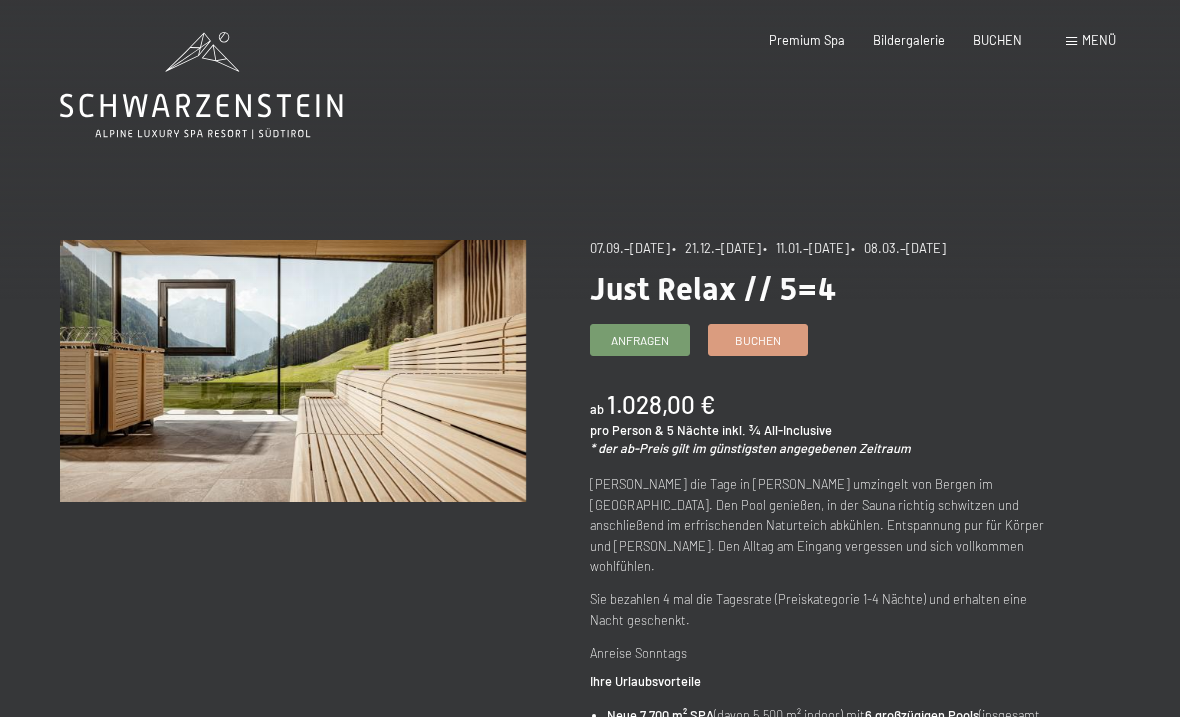 click on "[DATE]–[DATE]" at bounding box center [630, 248] 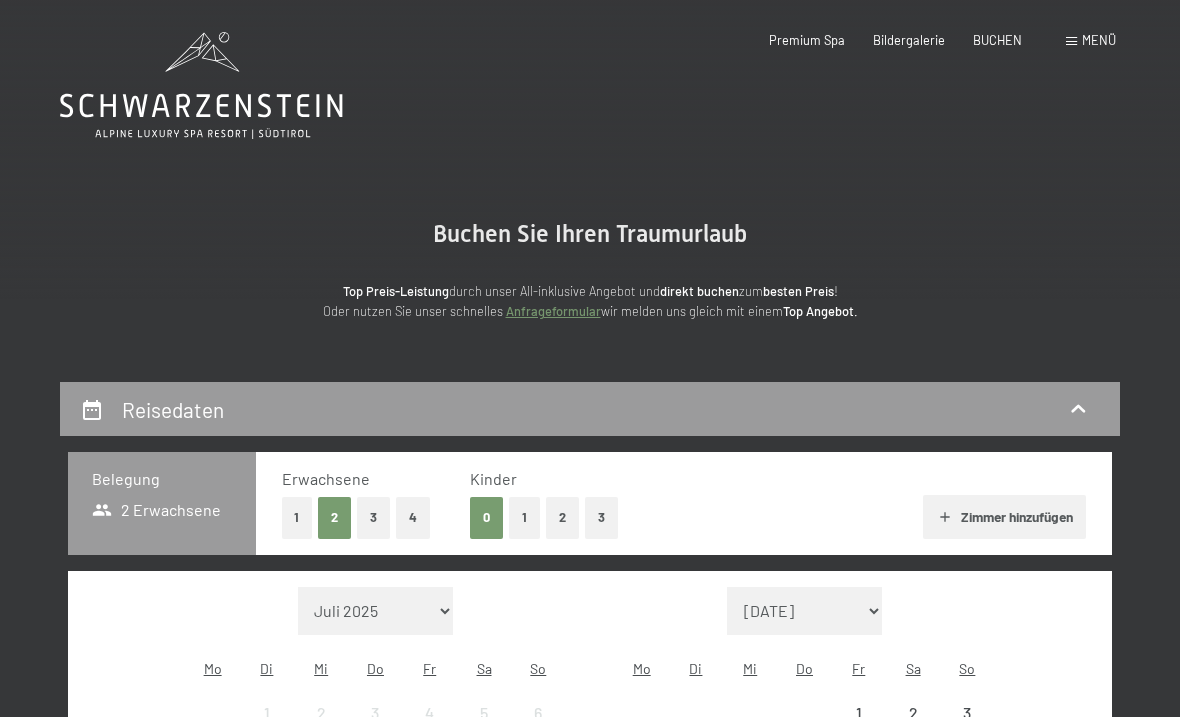 scroll, scrollTop: 0, scrollLeft: 0, axis: both 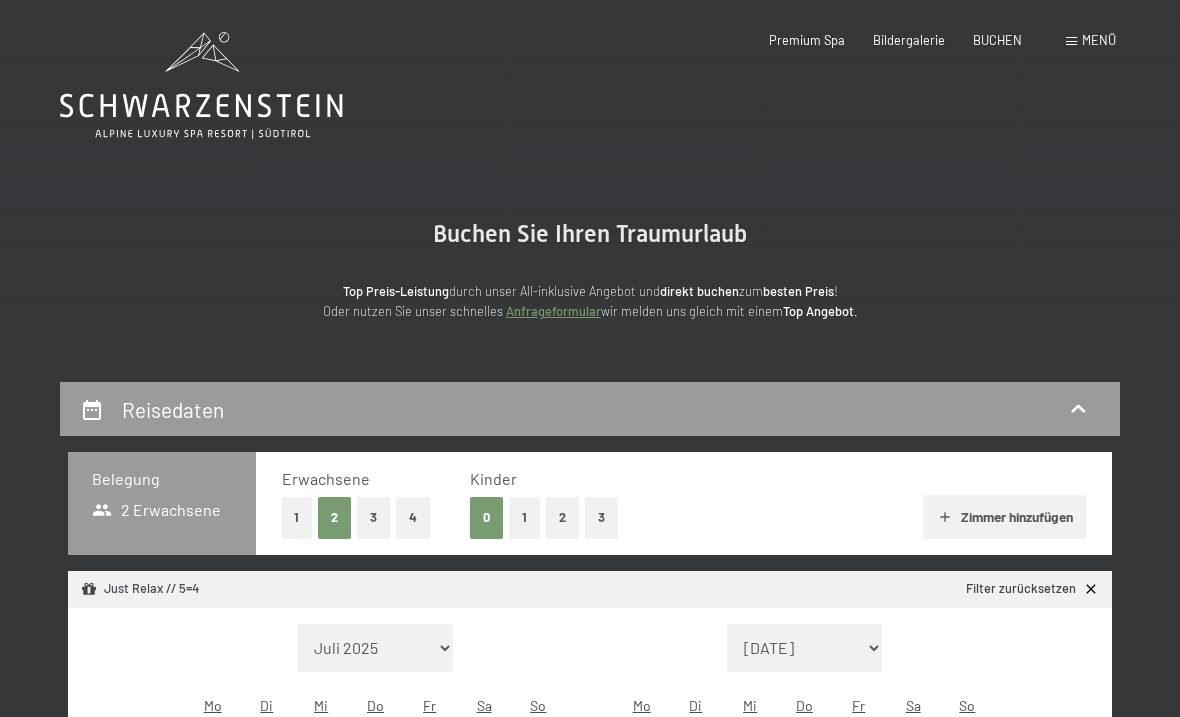 select on "2025-09-01" 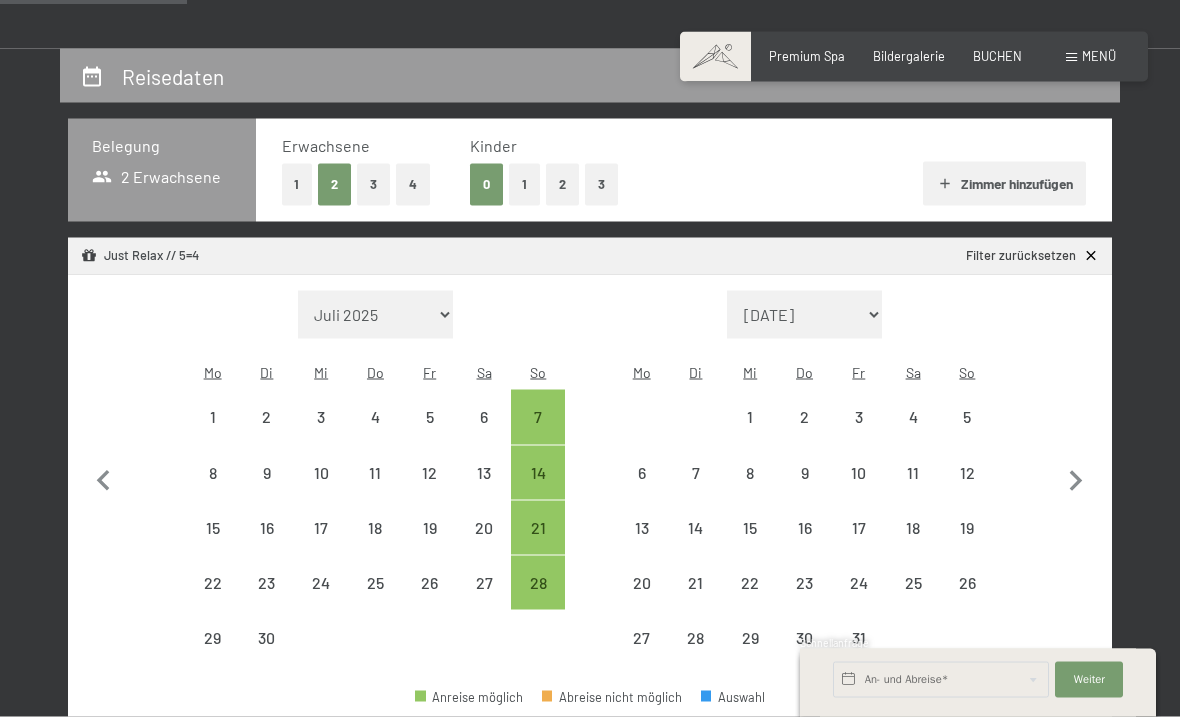 scroll, scrollTop: 337, scrollLeft: 0, axis: vertical 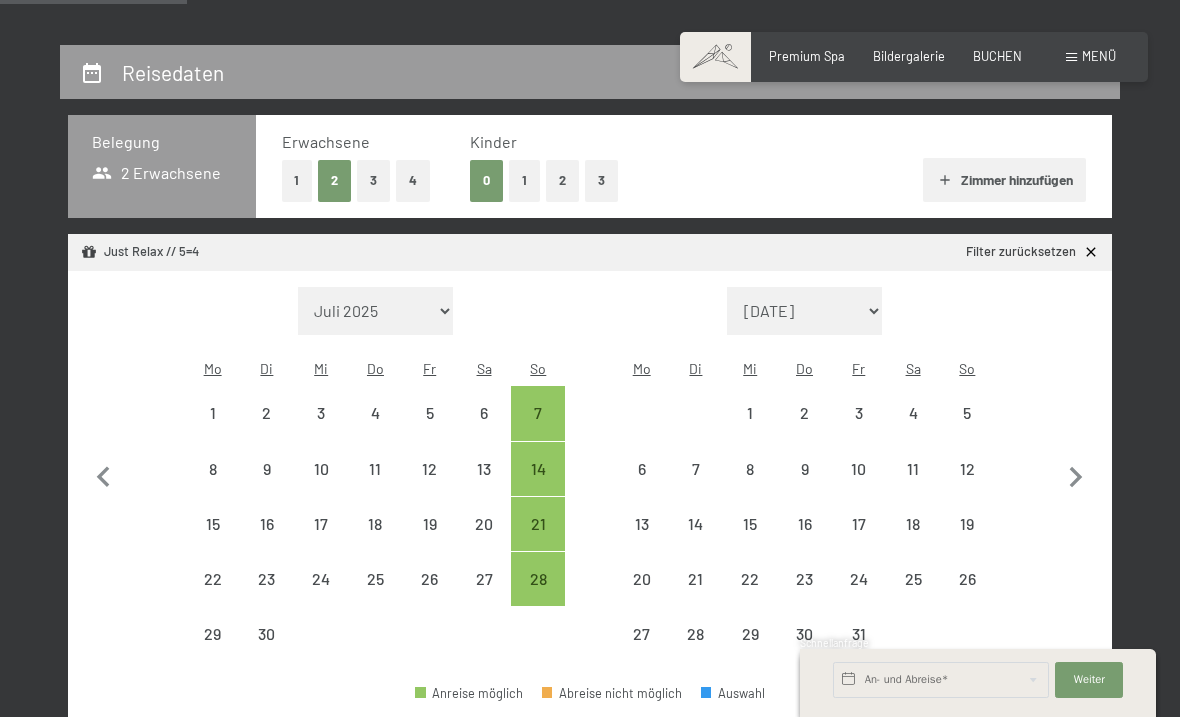 click on "7" at bounding box center (538, 430) 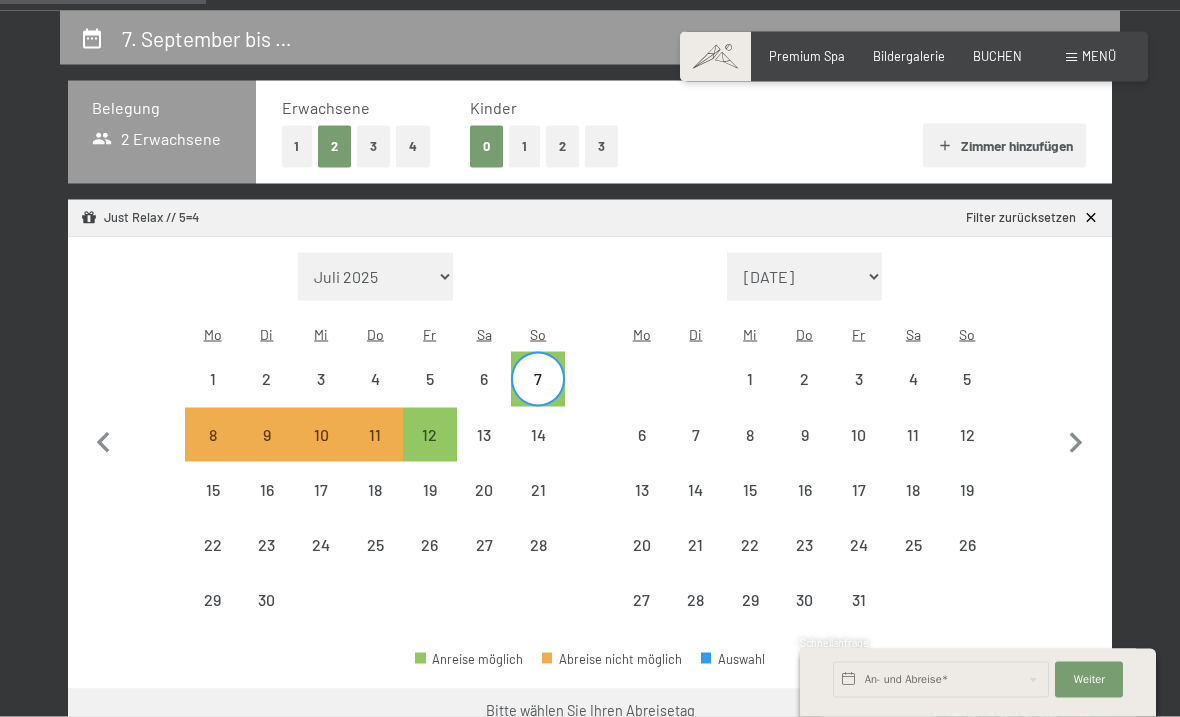scroll, scrollTop: 372, scrollLeft: 0, axis: vertical 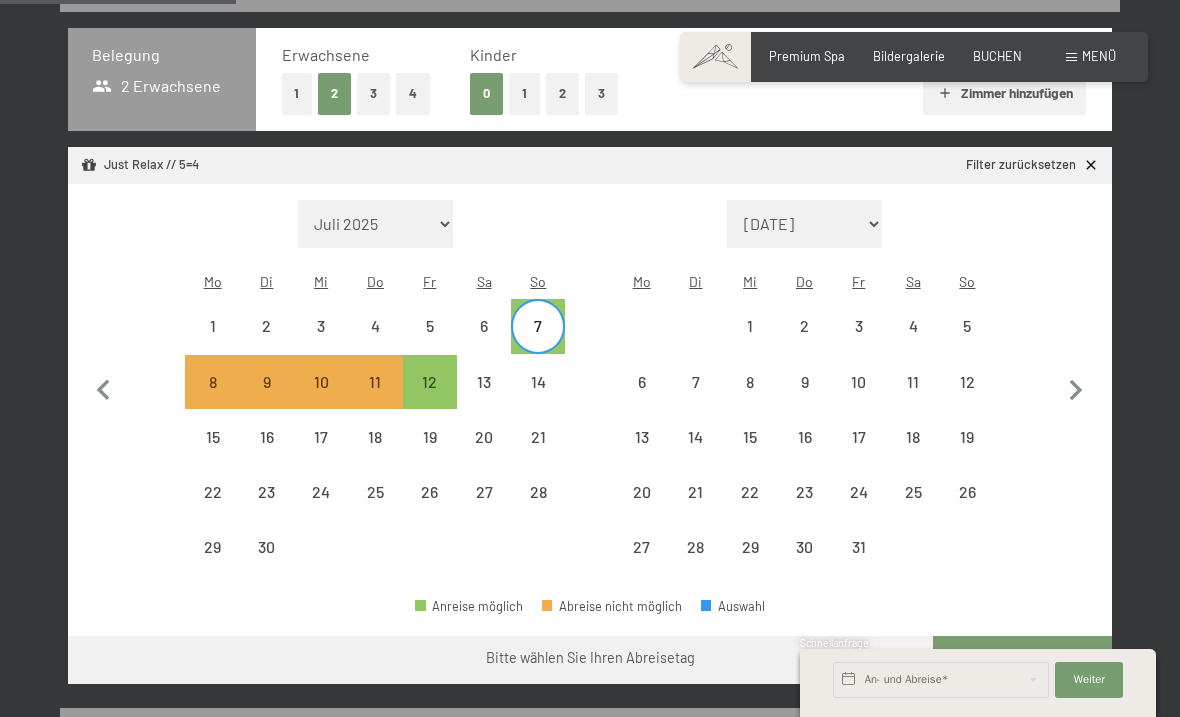 click on "Weiter zu „Zimmer“" at bounding box center [1022, 660] 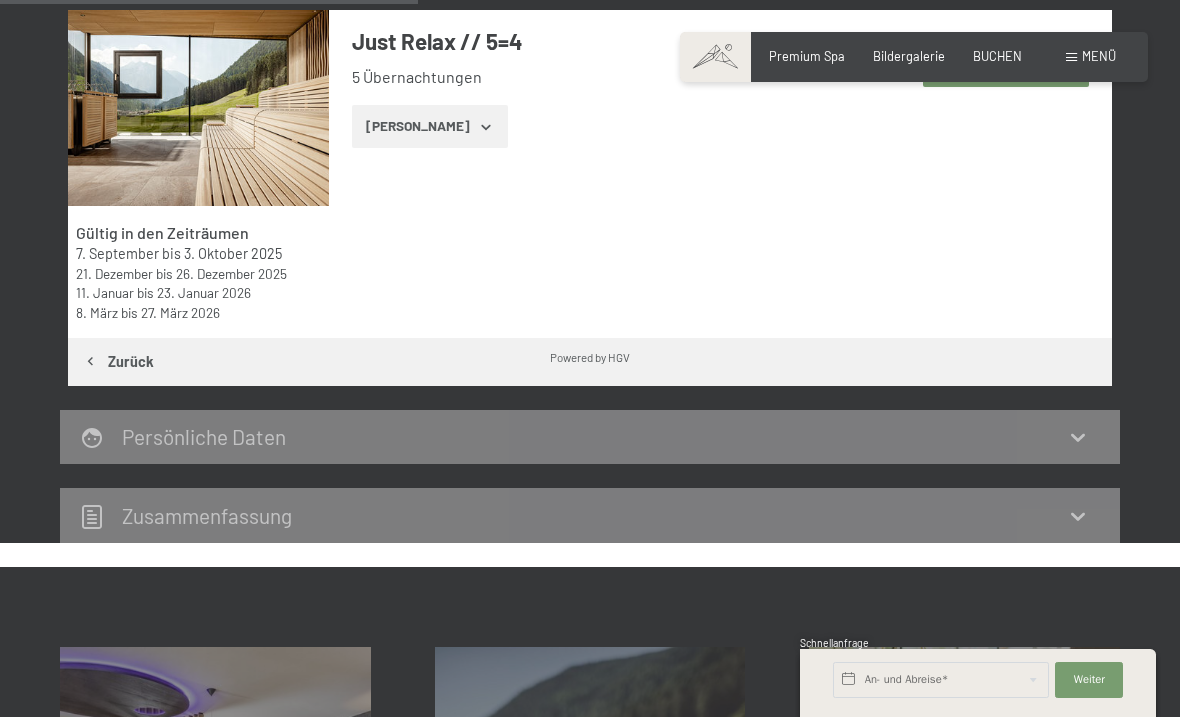 scroll, scrollTop: 520, scrollLeft: 0, axis: vertical 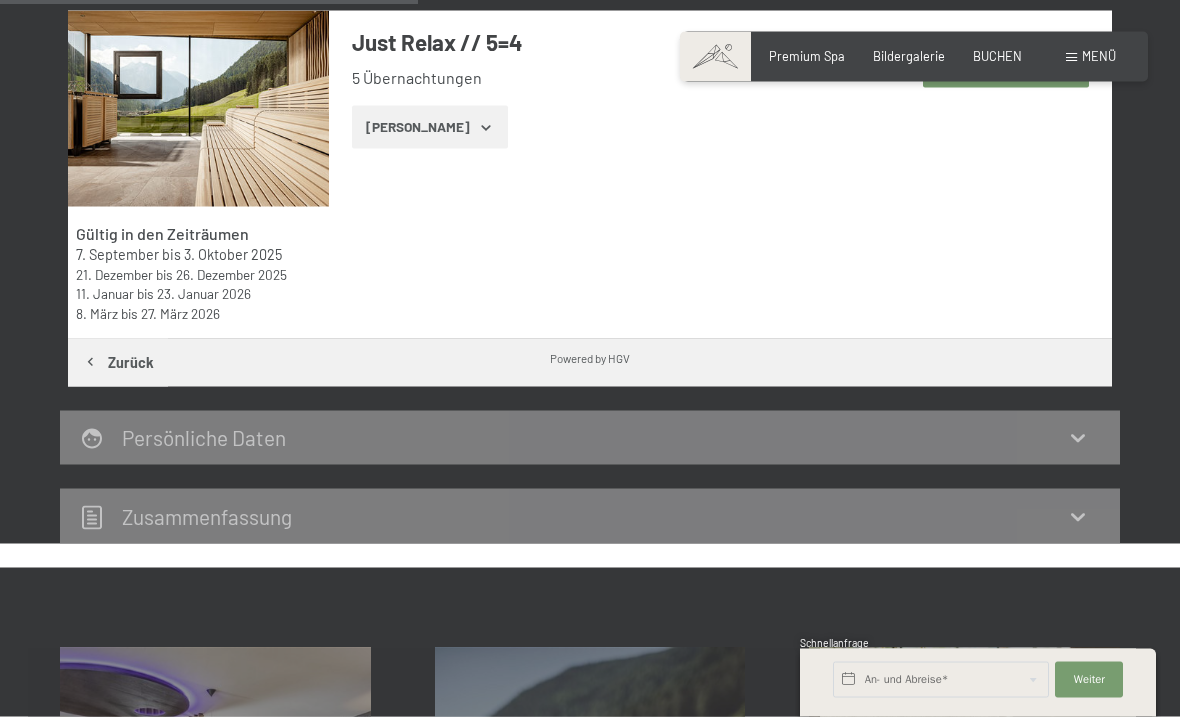 click on "Zeige Zimmer" at bounding box center (429, 128) 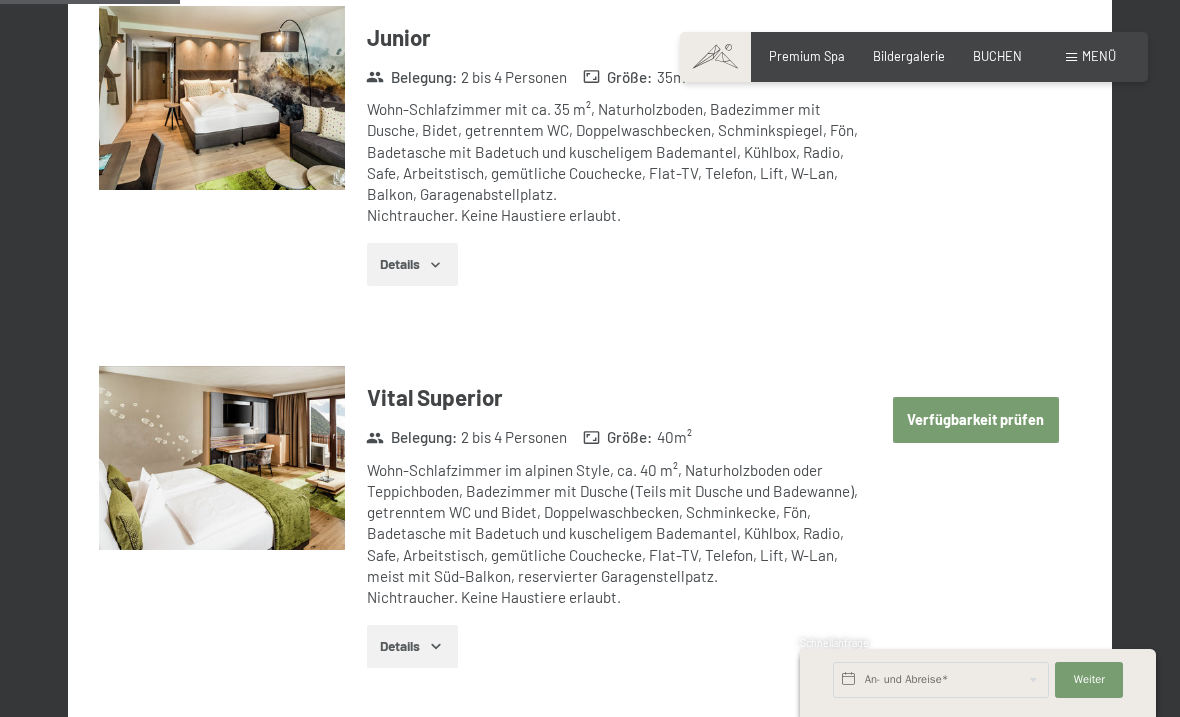 scroll, scrollTop: 1025, scrollLeft: 0, axis: vertical 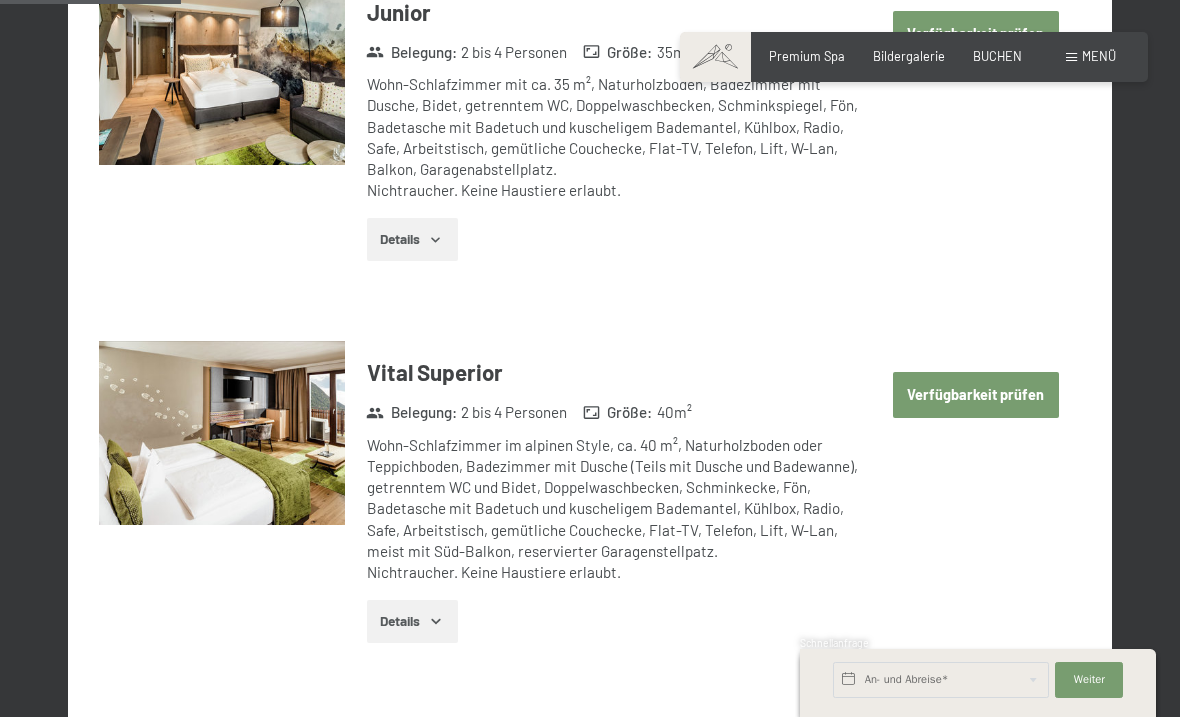click on "Verfügbarkeit prüfen" at bounding box center (976, 395) 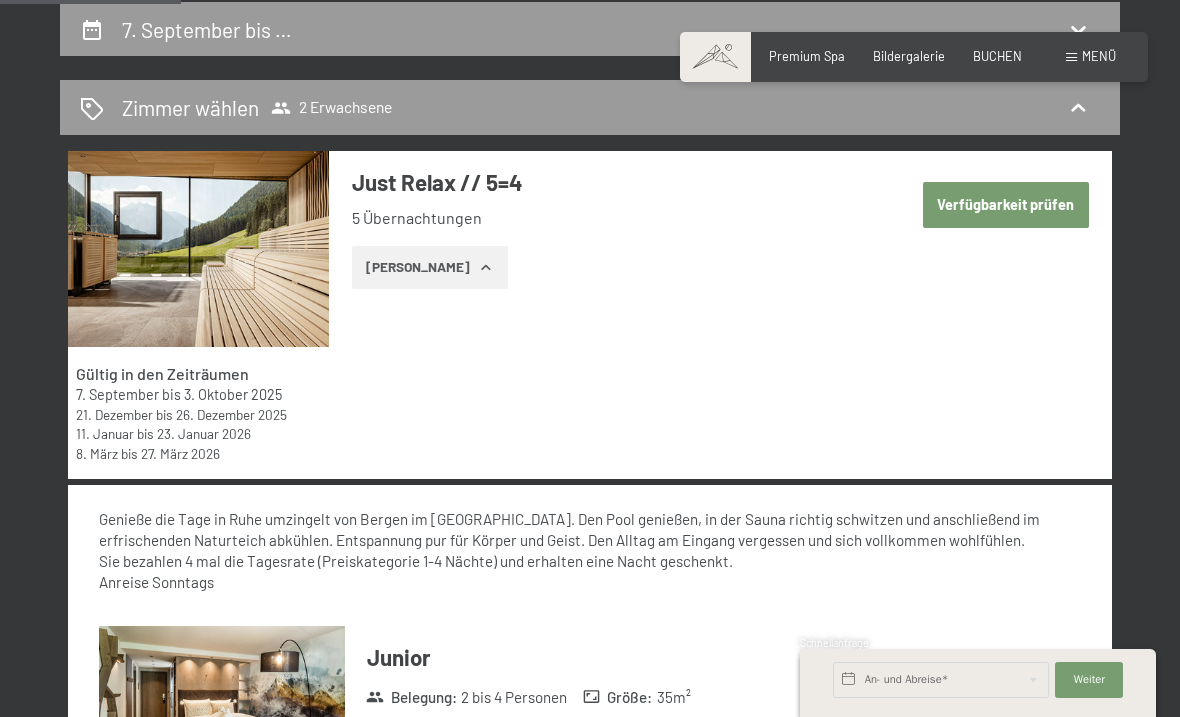 select on "2025-09-01" 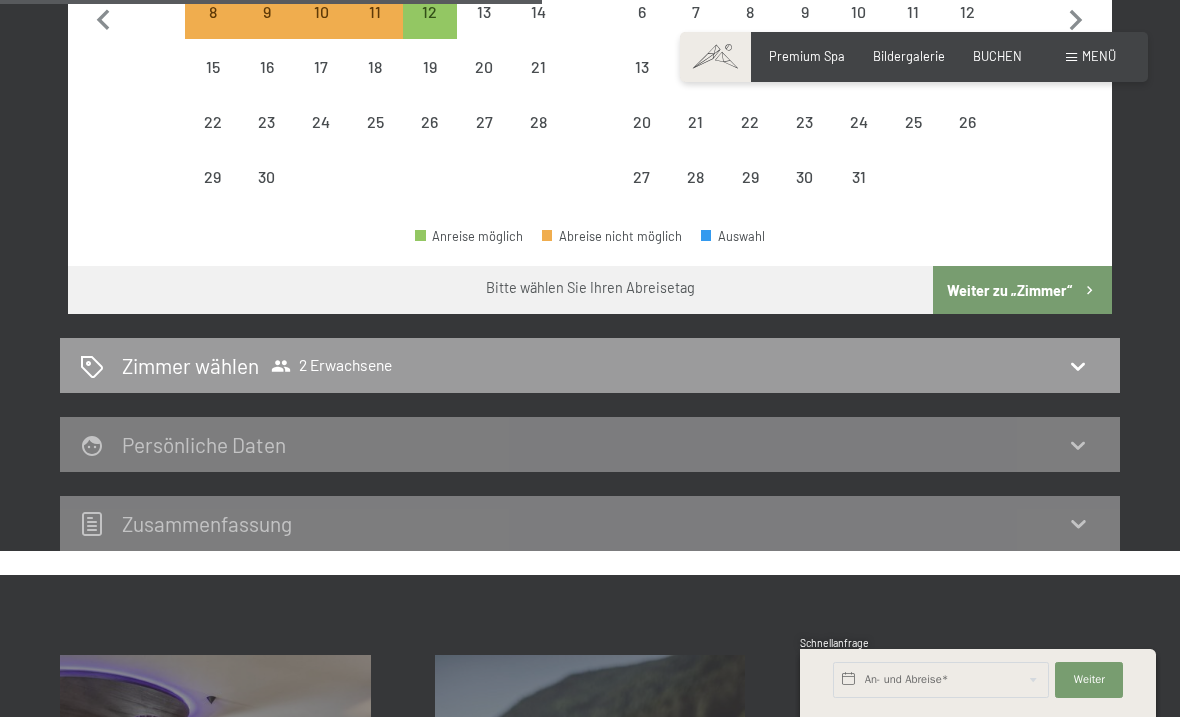 scroll, scrollTop: 795, scrollLeft: 0, axis: vertical 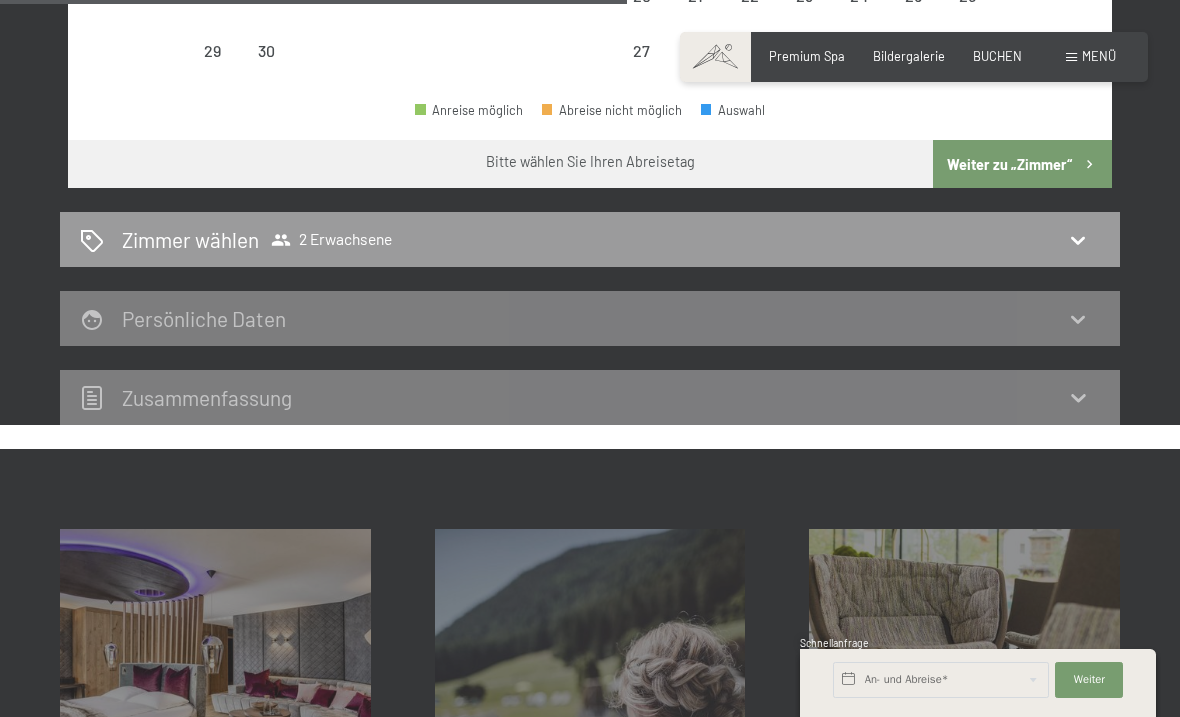 click on "Weiter zu „Zimmer“" at bounding box center (1022, 164) 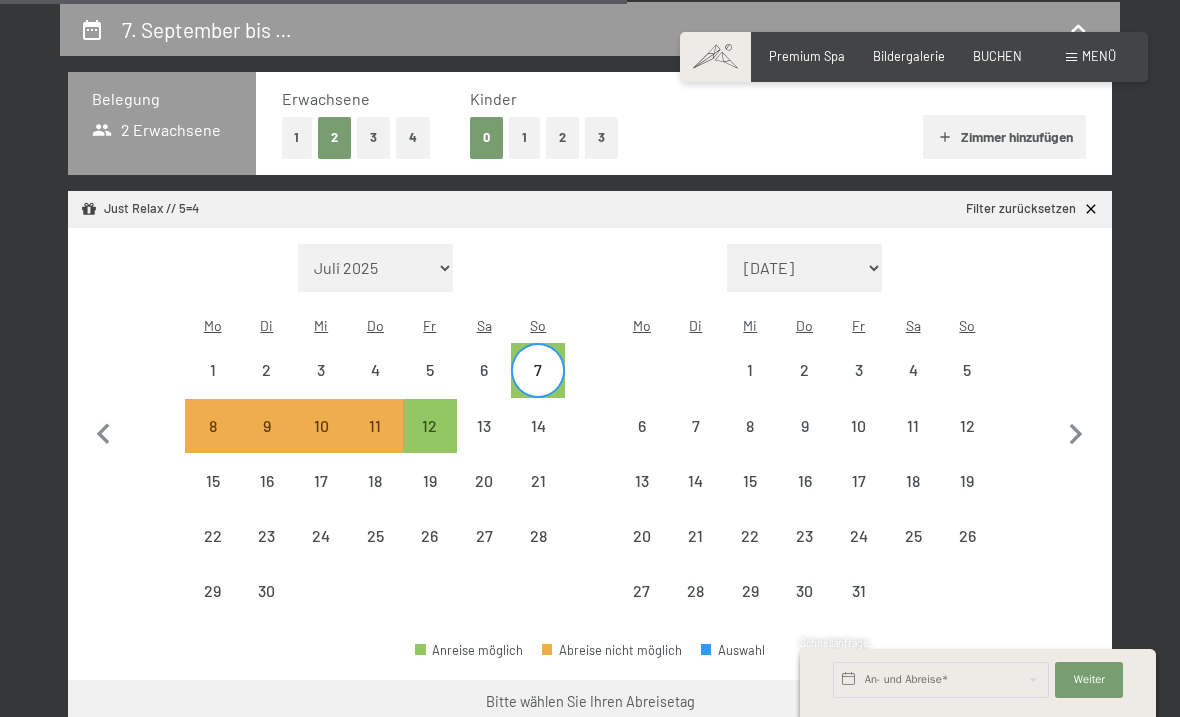 select on "2025-09-01" 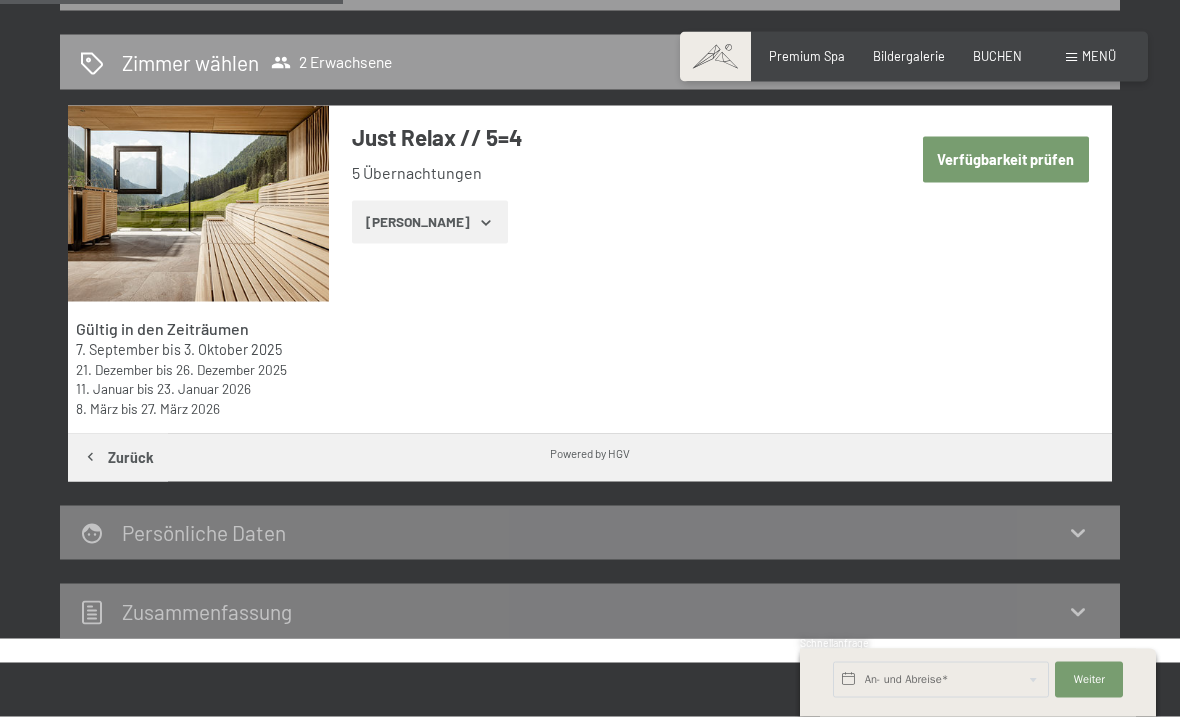 scroll, scrollTop: 428, scrollLeft: 0, axis: vertical 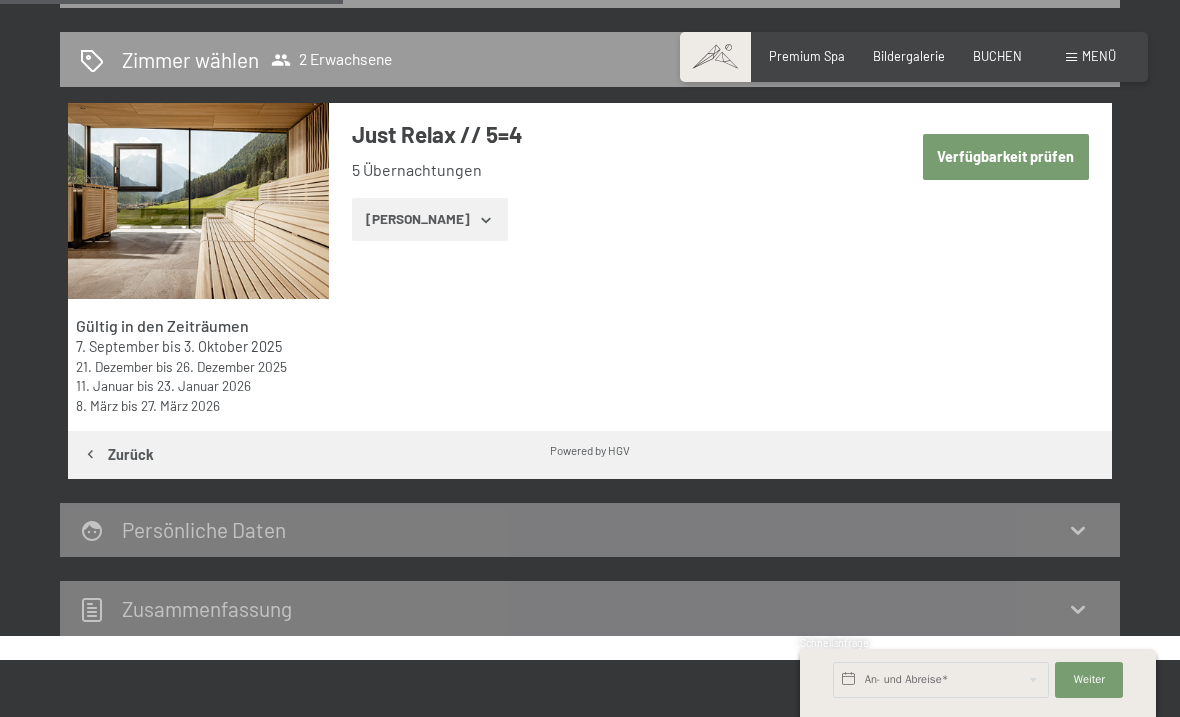 click on "Zeige Zimmer" at bounding box center (429, 220) 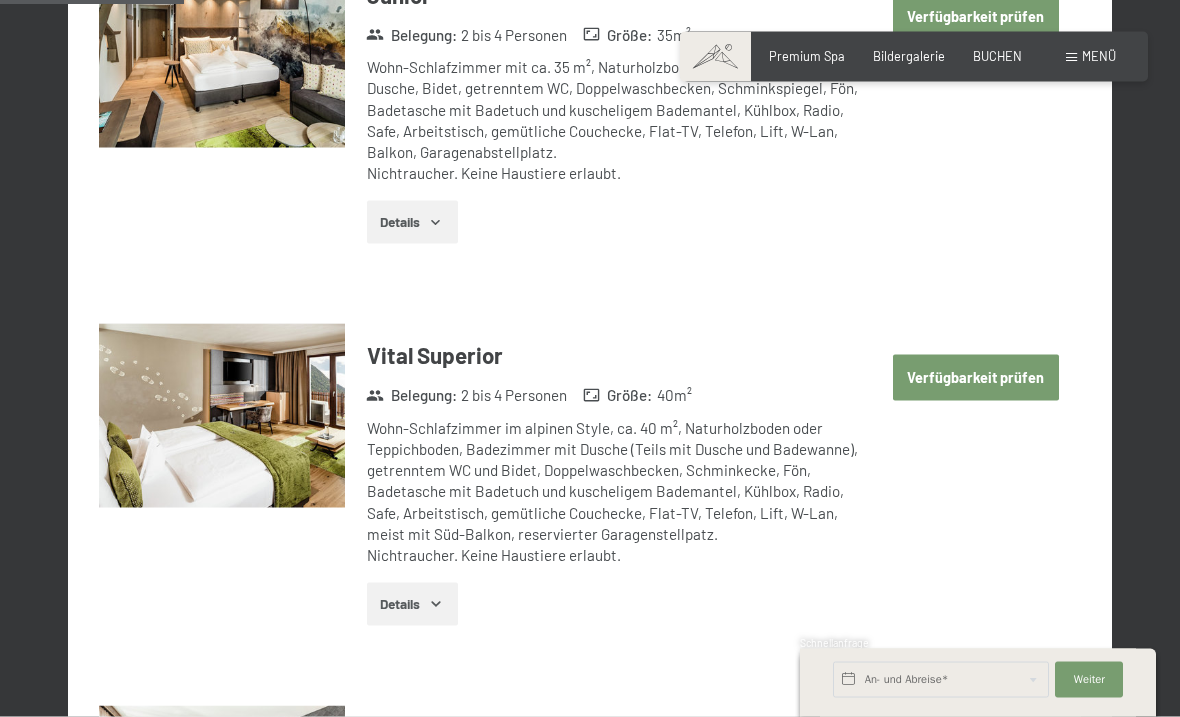 scroll, scrollTop: 1048, scrollLeft: 0, axis: vertical 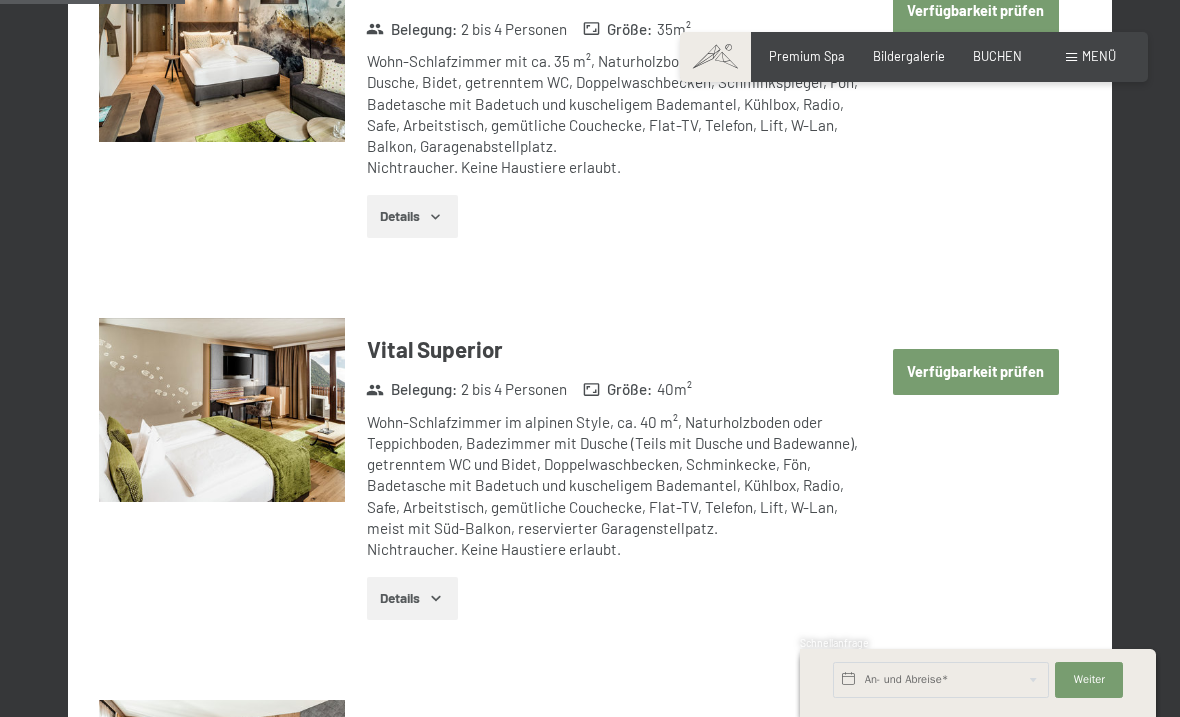 click on "Verfügbarkeit prüfen" at bounding box center [976, 372] 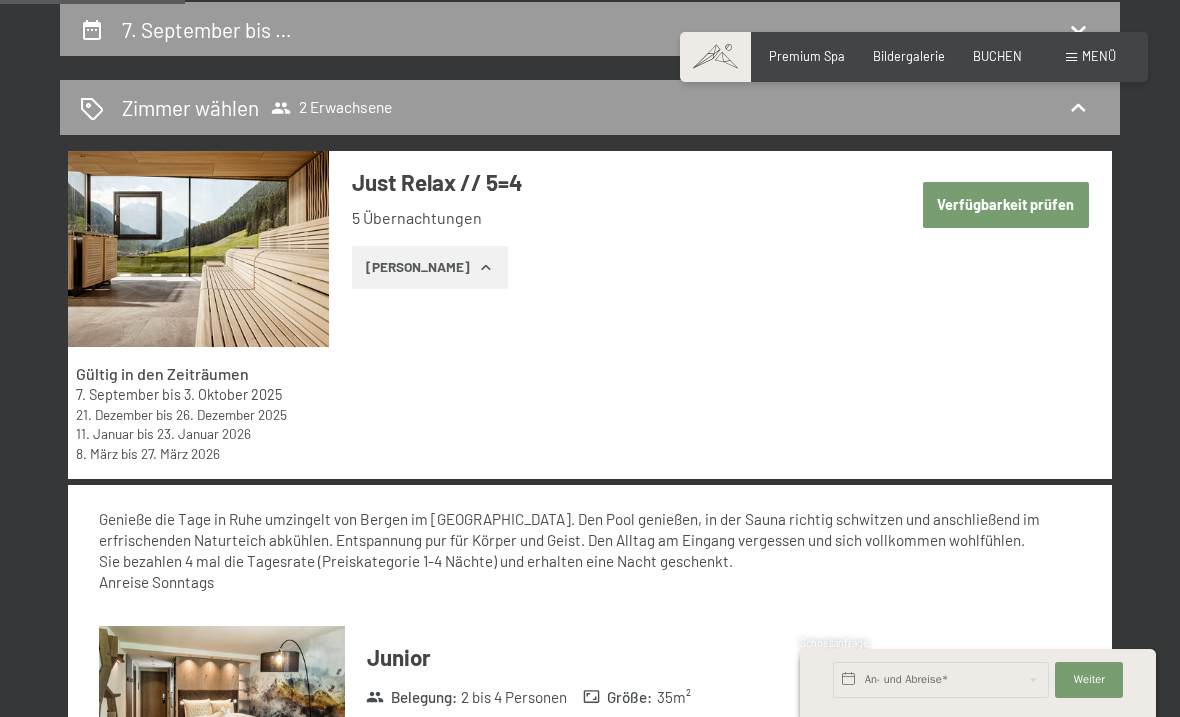 select on "2025-09-01" 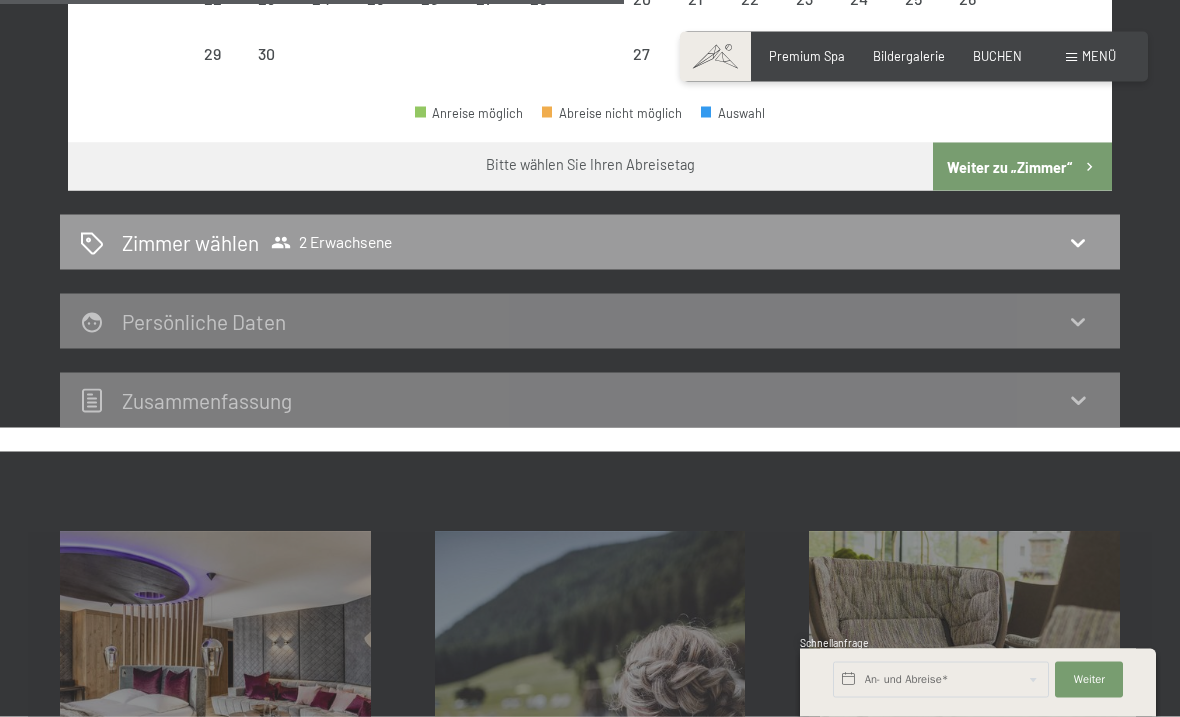 scroll, scrollTop: 921, scrollLeft: 0, axis: vertical 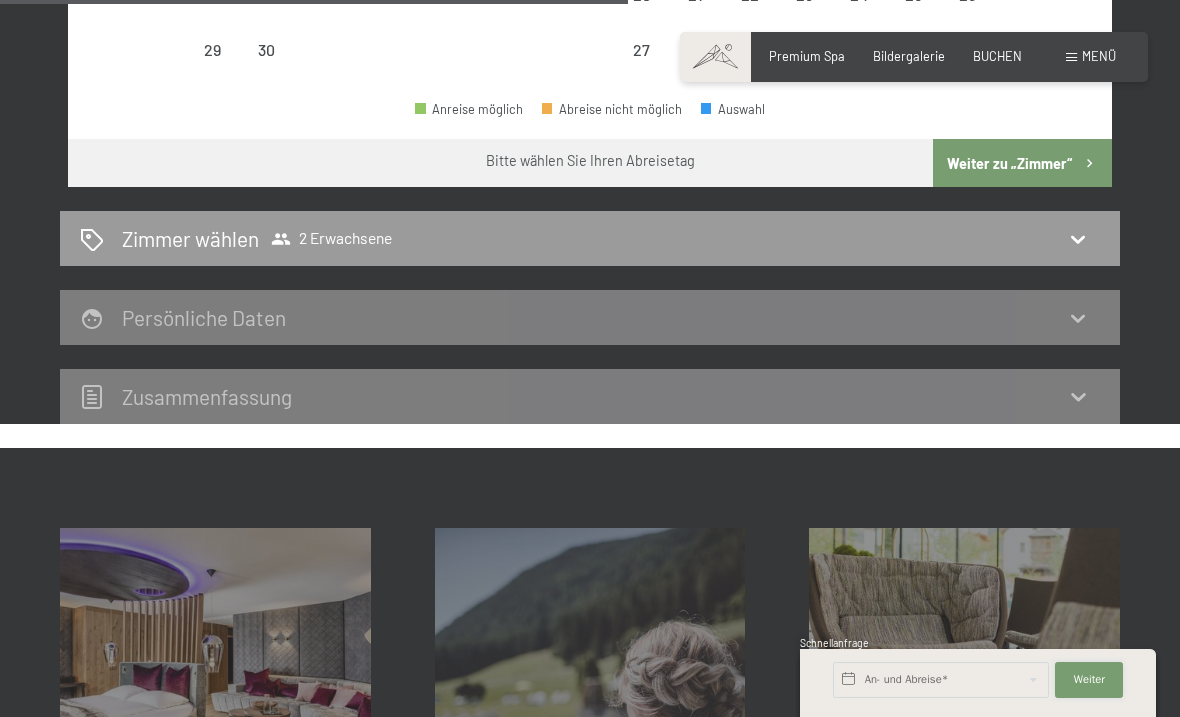 click on "Weiter Adressfelder ausblenden" at bounding box center (1089, 680) 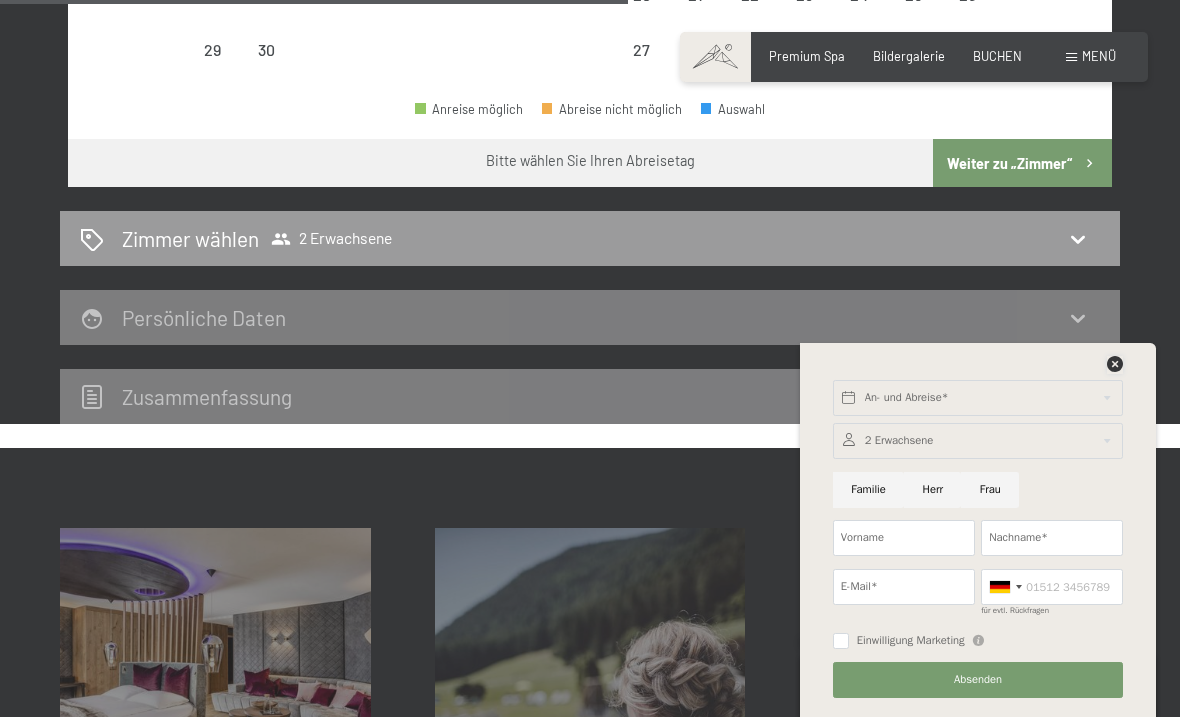 click at bounding box center [1115, 364] 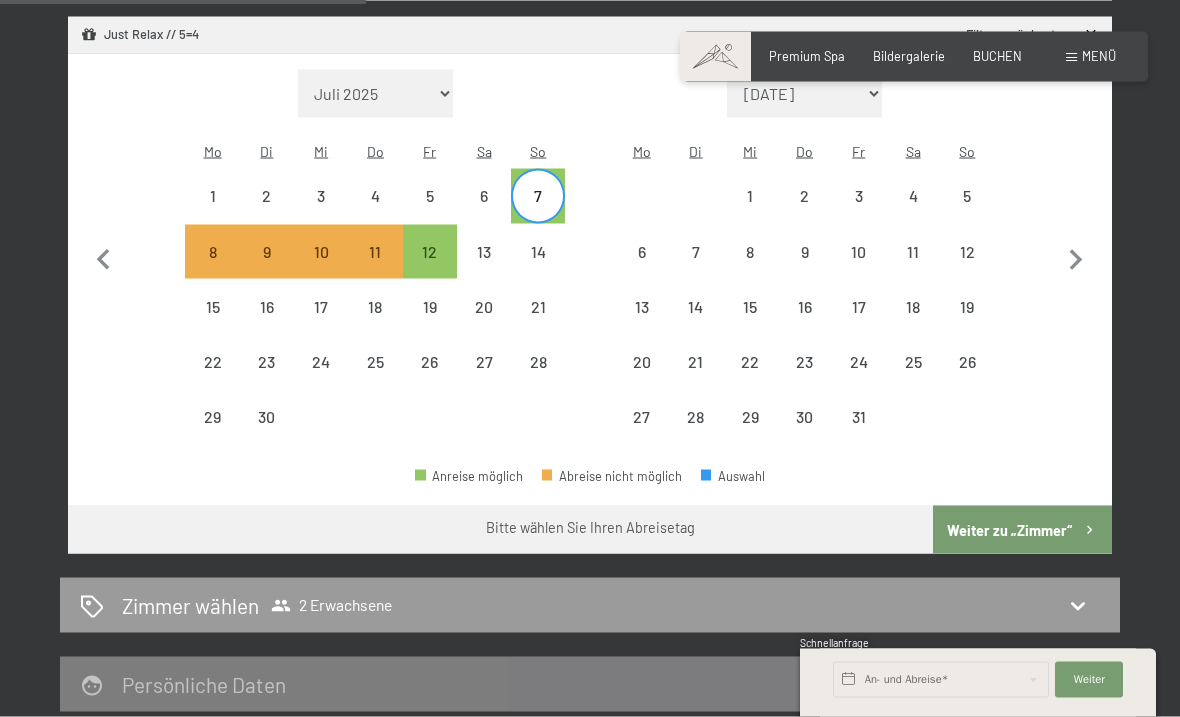 scroll, scrollTop: 555, scrollLeft: 0, axis: vertical 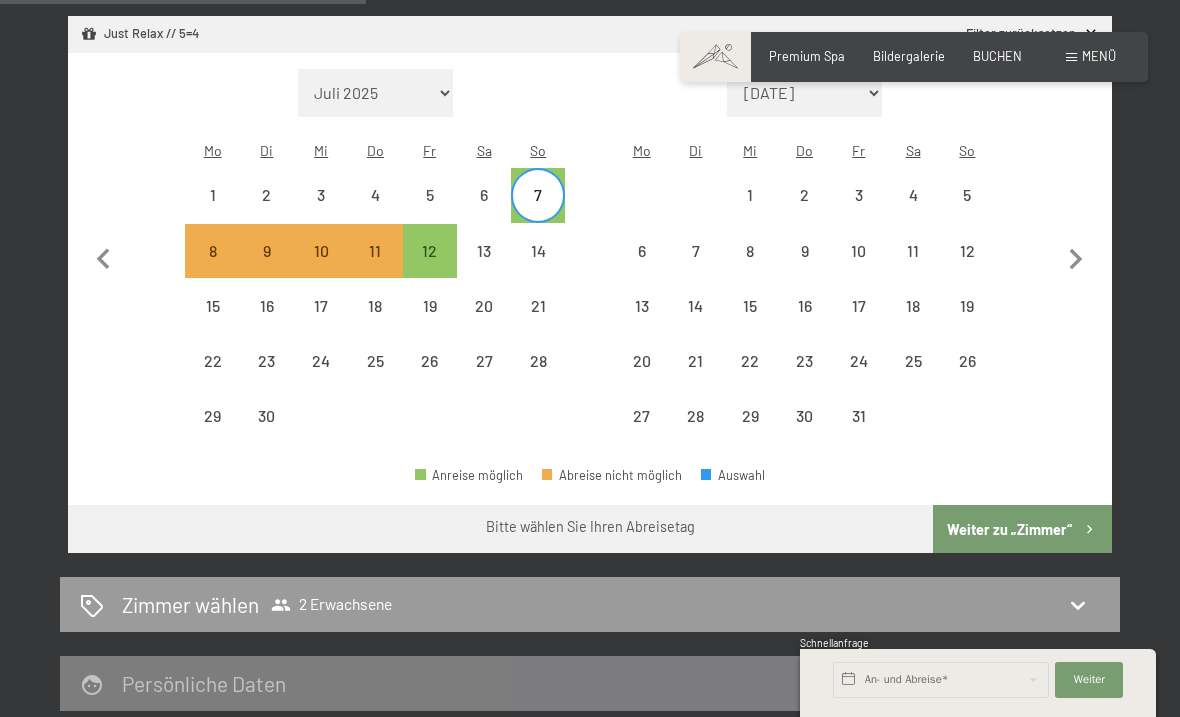 click on "12" at bounding box center (430, 268) 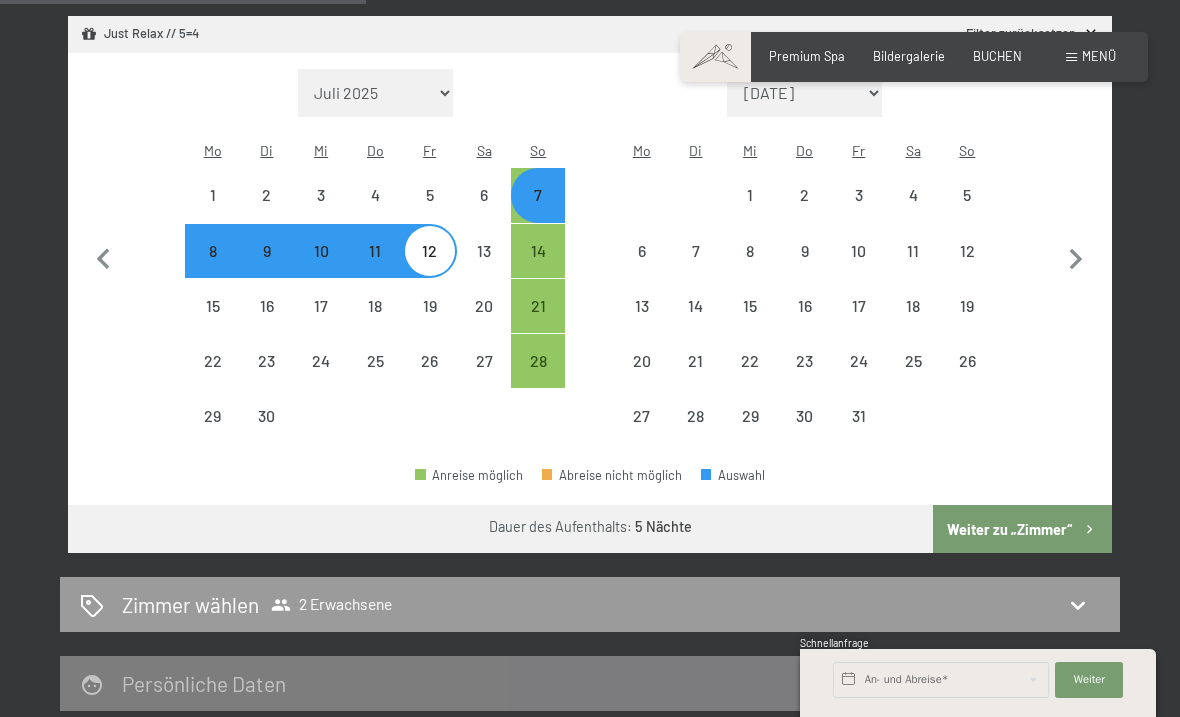 select on "[DATE]" 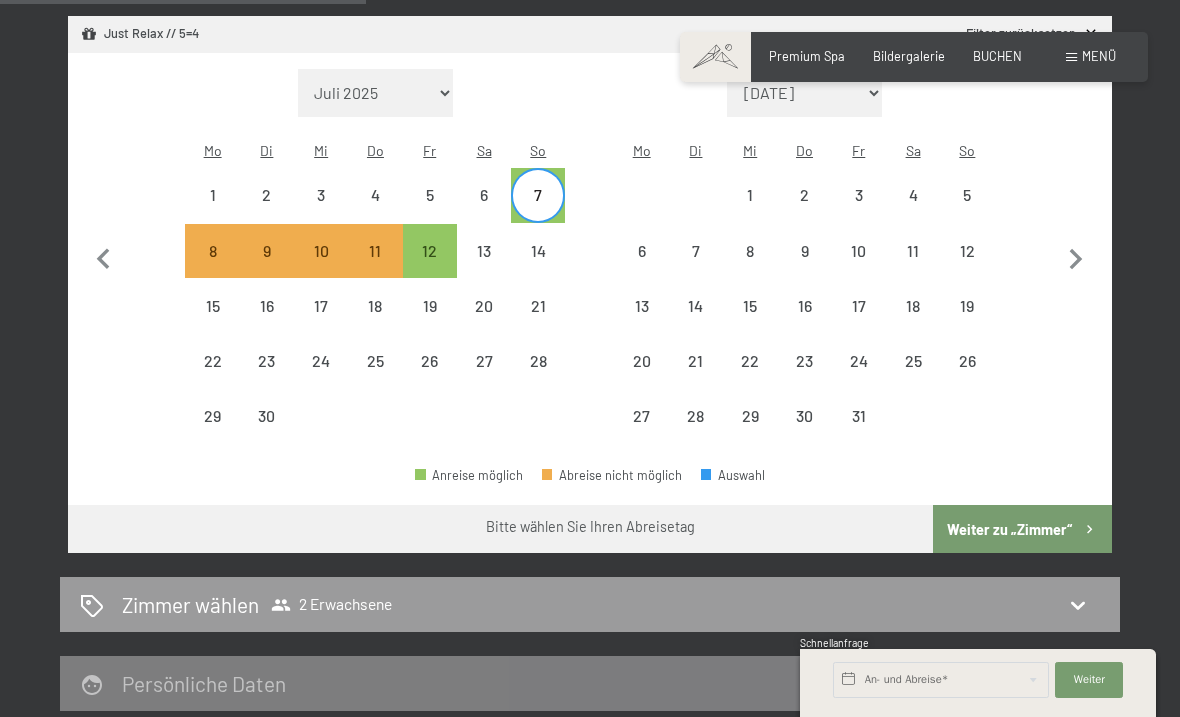 click on "12" at bounding box center [430, 268] 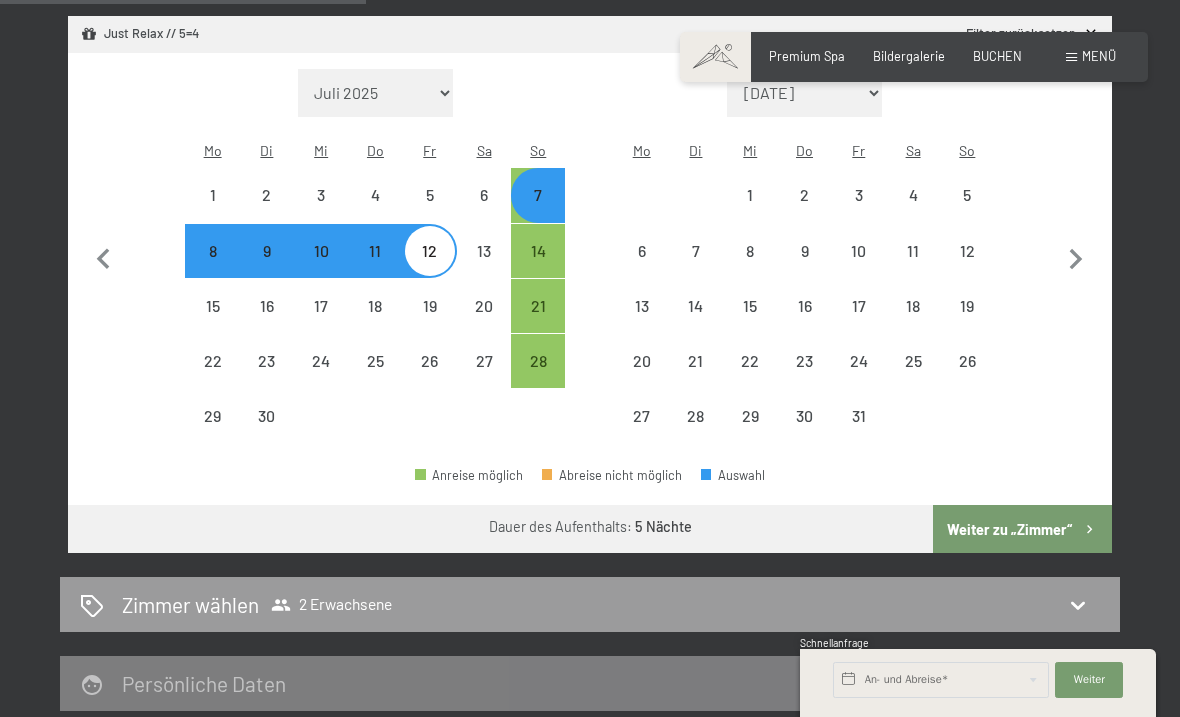 select on "[DATE]" 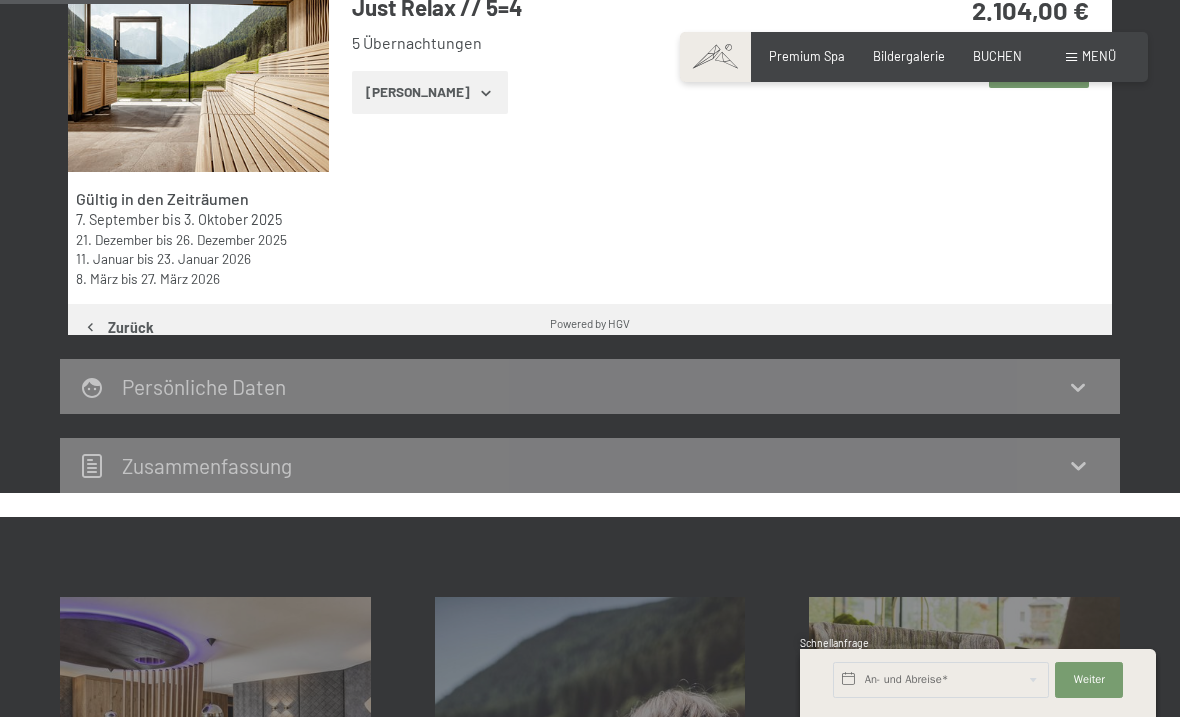 scroll, scrollTop: 380, scrollLeft: 0, axis: vertical 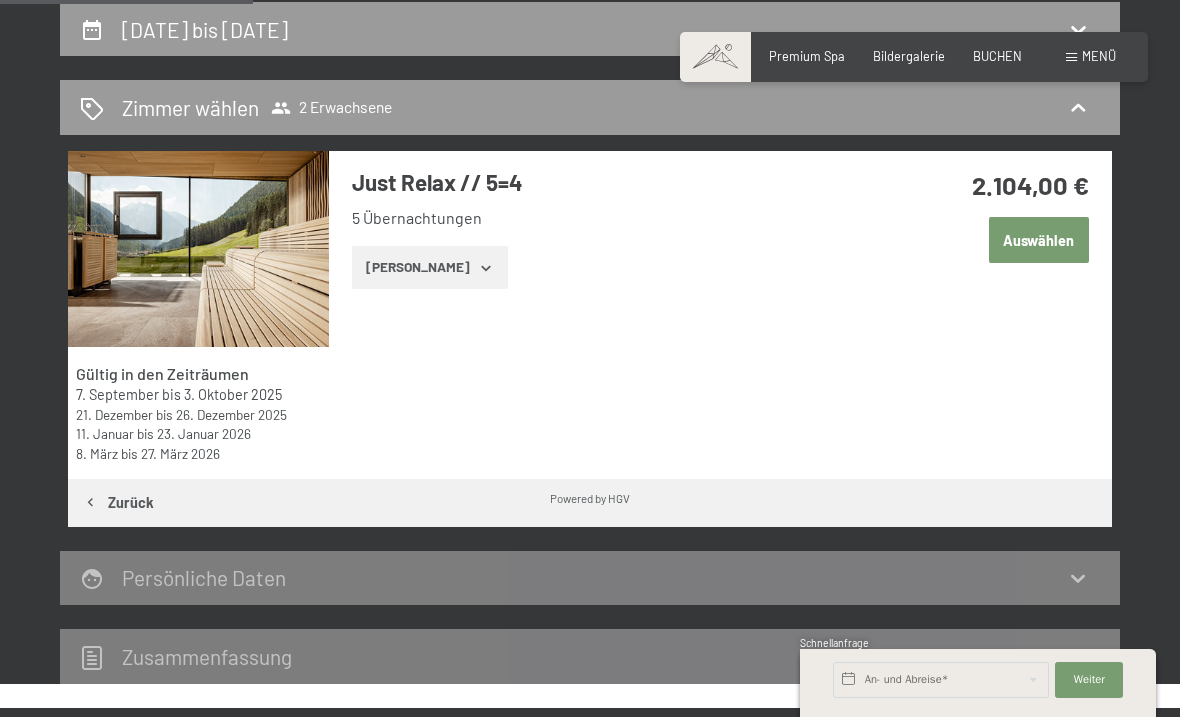 click on "Zeige Zimmer" at bounding box center (429, 268) 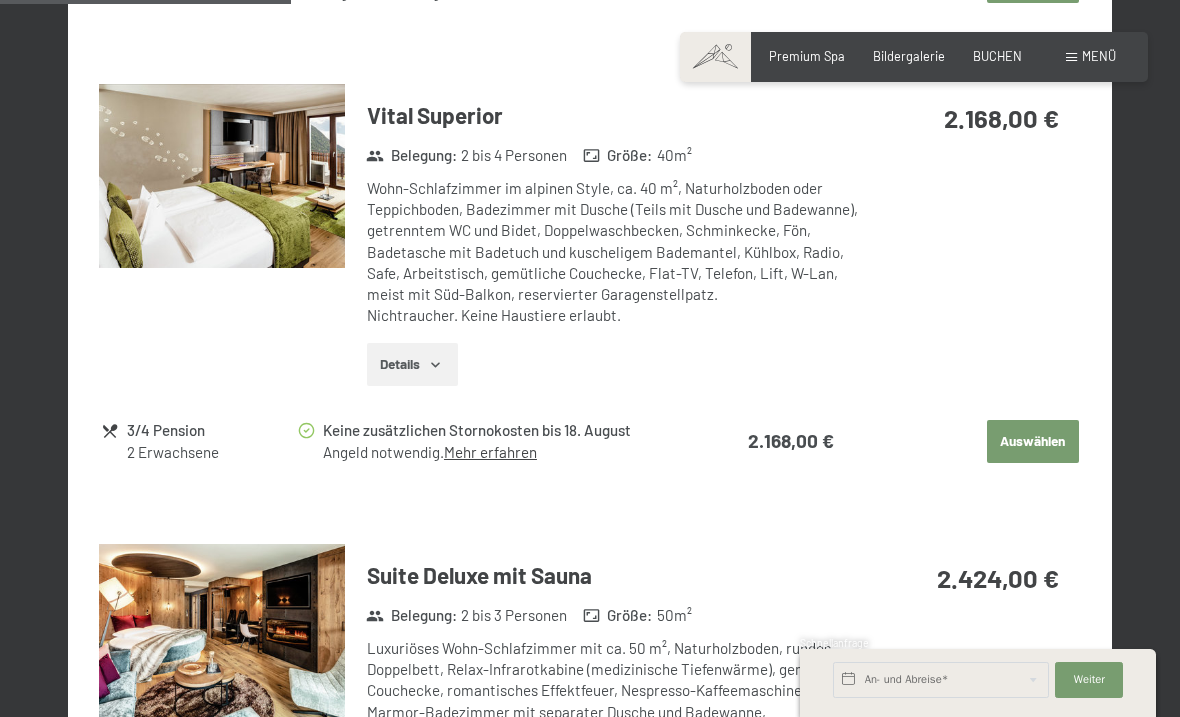 scroll, scrollTop: 1363, scrollLeft: 0, axis: vertical 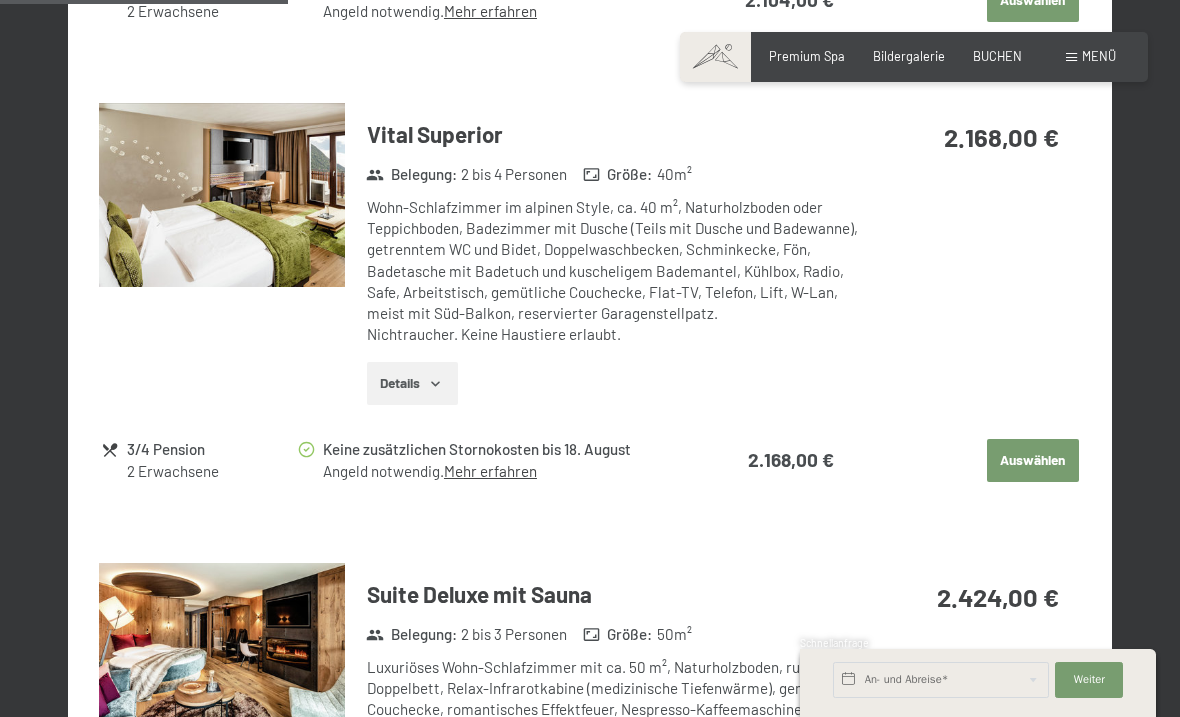 click on "Auswählen" at bounding box center (1033, 461) 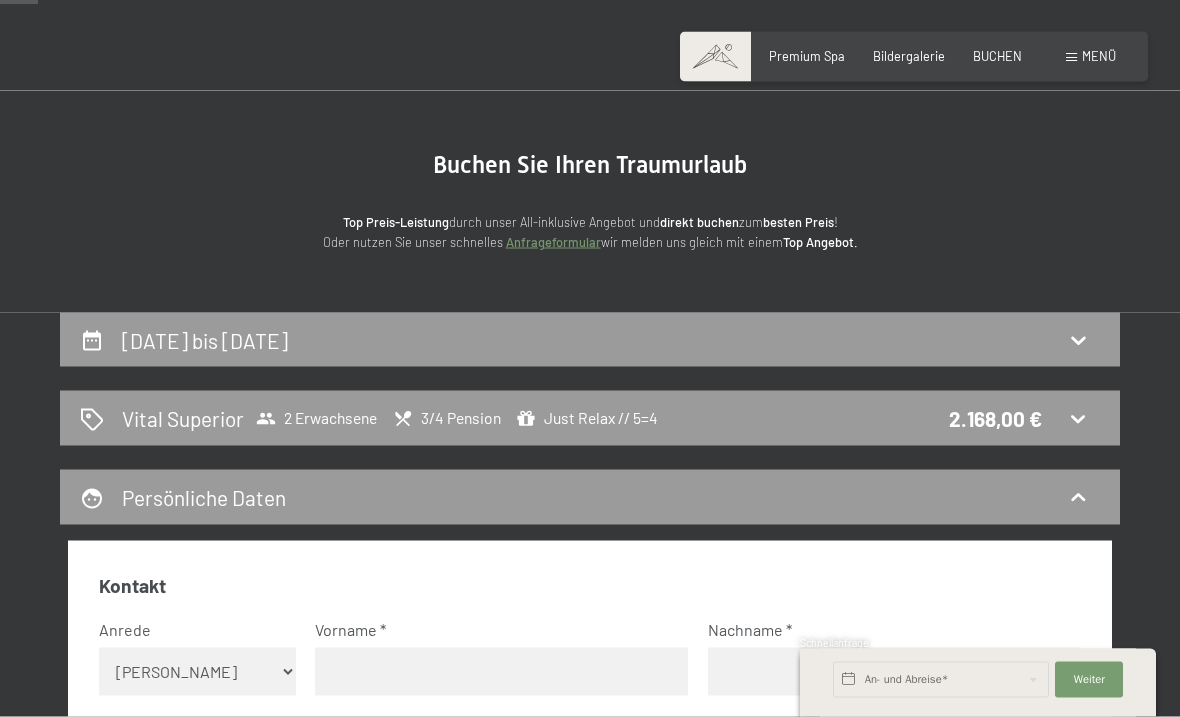scroll, scrollTop: 0, scrollLeft: 0, axis: both 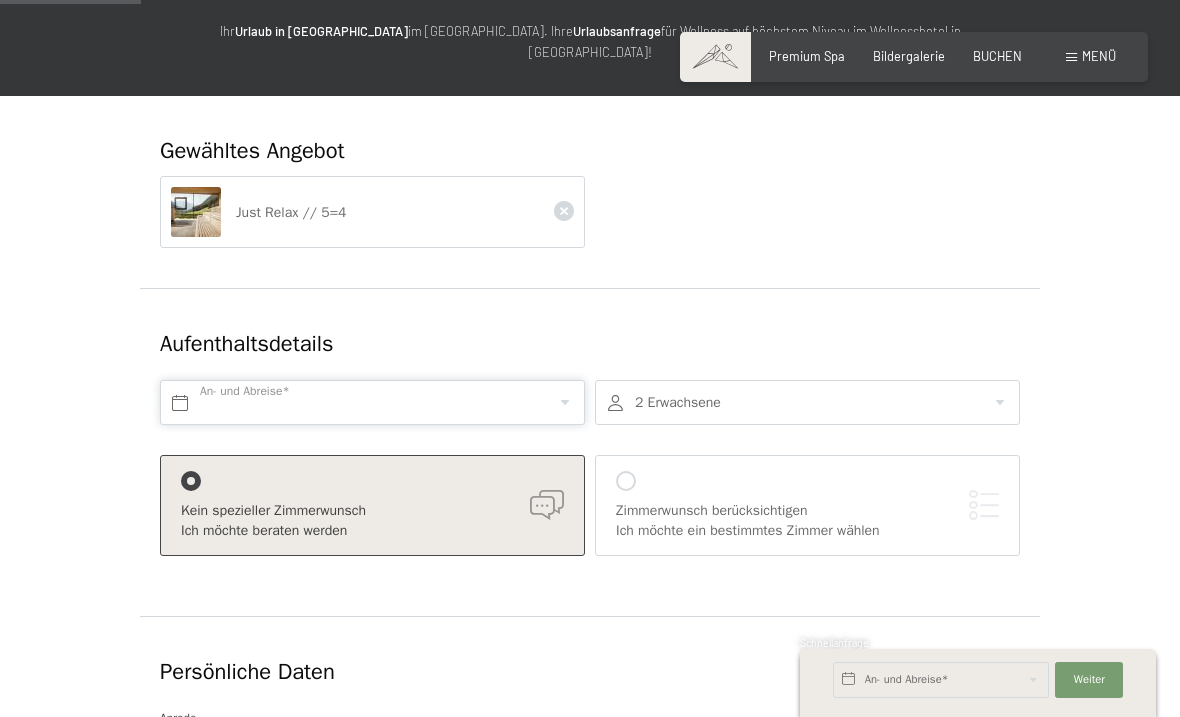 click at bounding box center (372, 402) 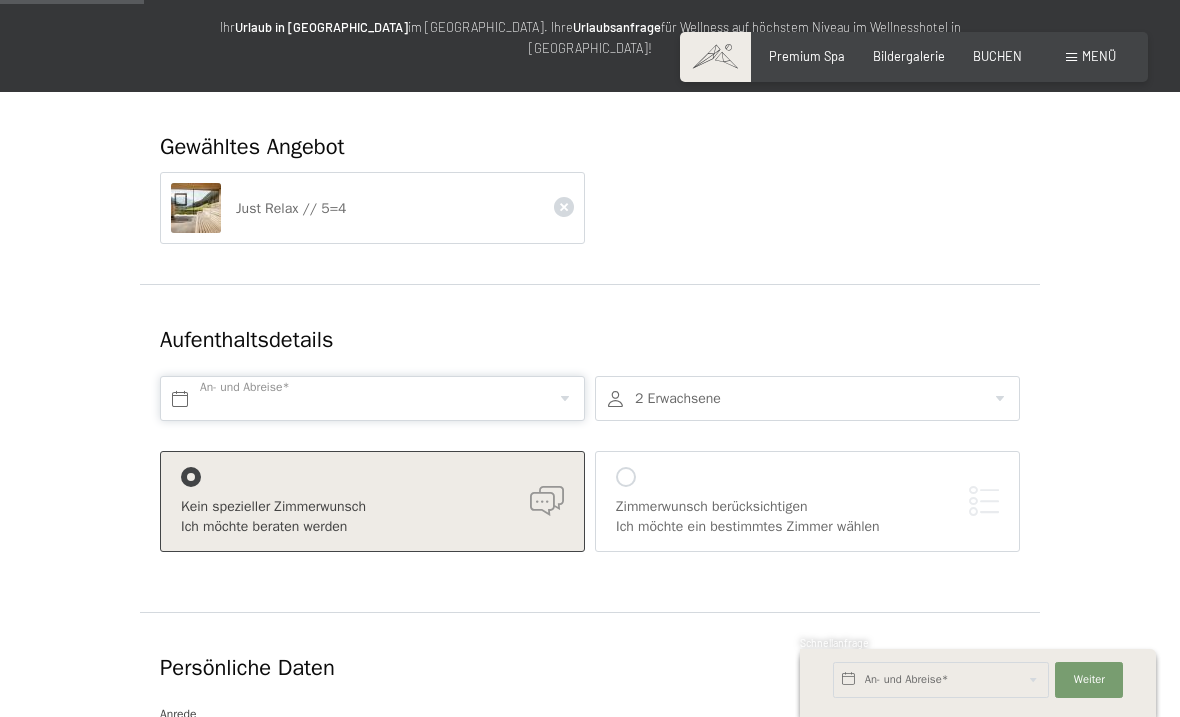 scroll, scrollTop: 207, scrollLeft: 0, axis: vertical 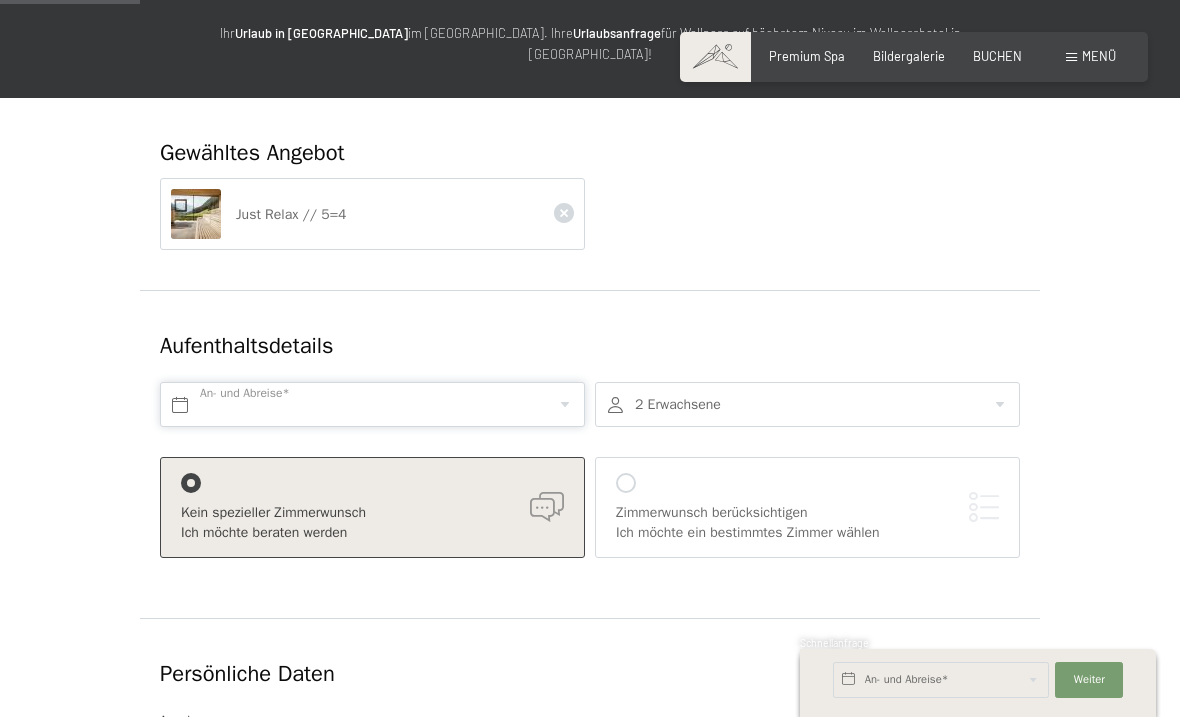 click at bounding box center (372, 404) 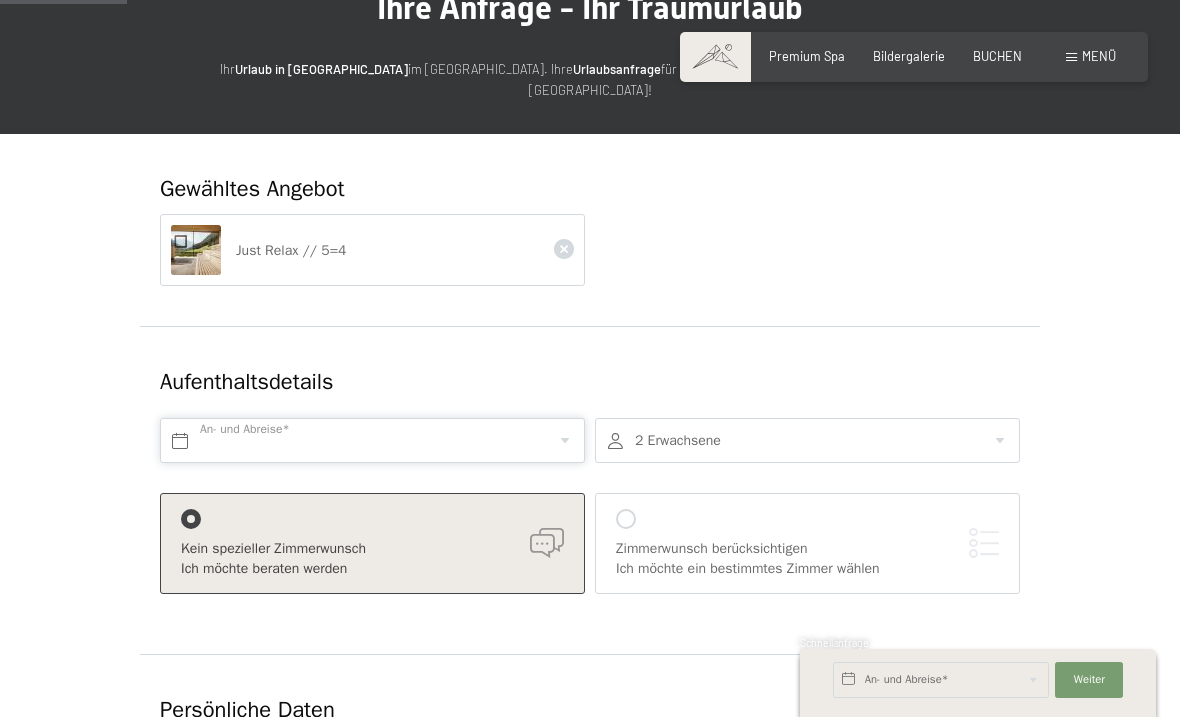 scroll, scrollTop: 165, scrollLeft: 0, axis: vertical 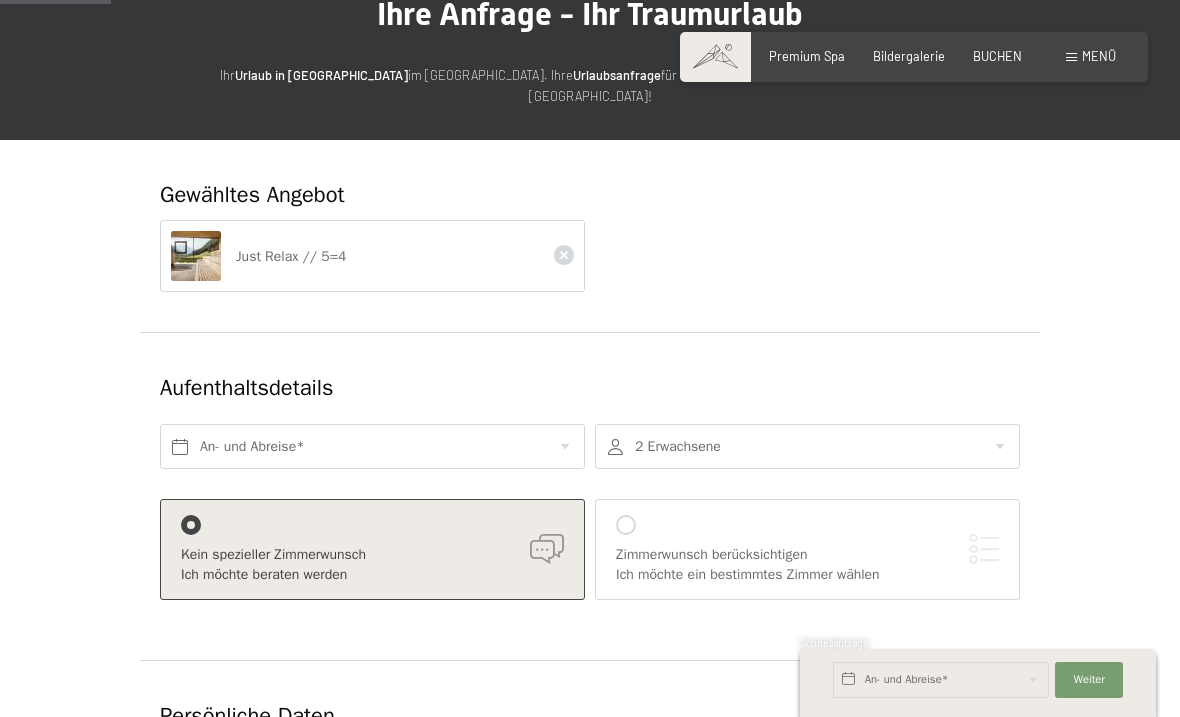click on "Just Relax // 5=4" at bounding box center [372, 256] 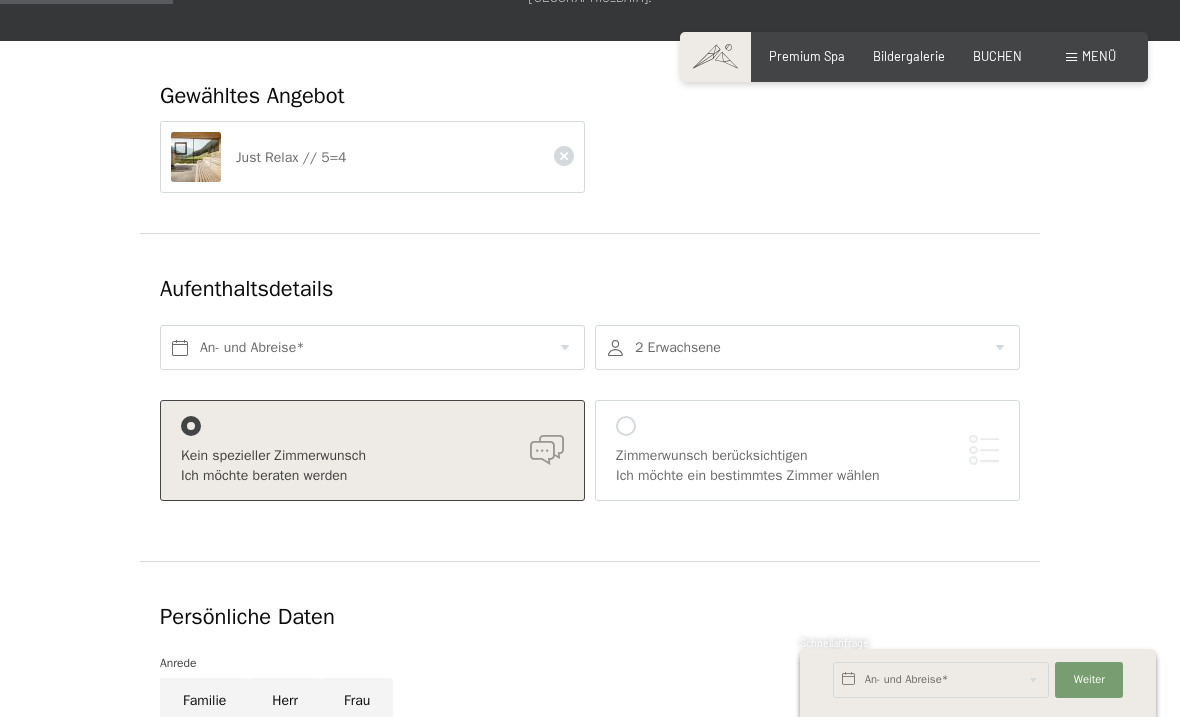 scroll, scrollTop: 270, scrollLeft: 0, axis: vertical 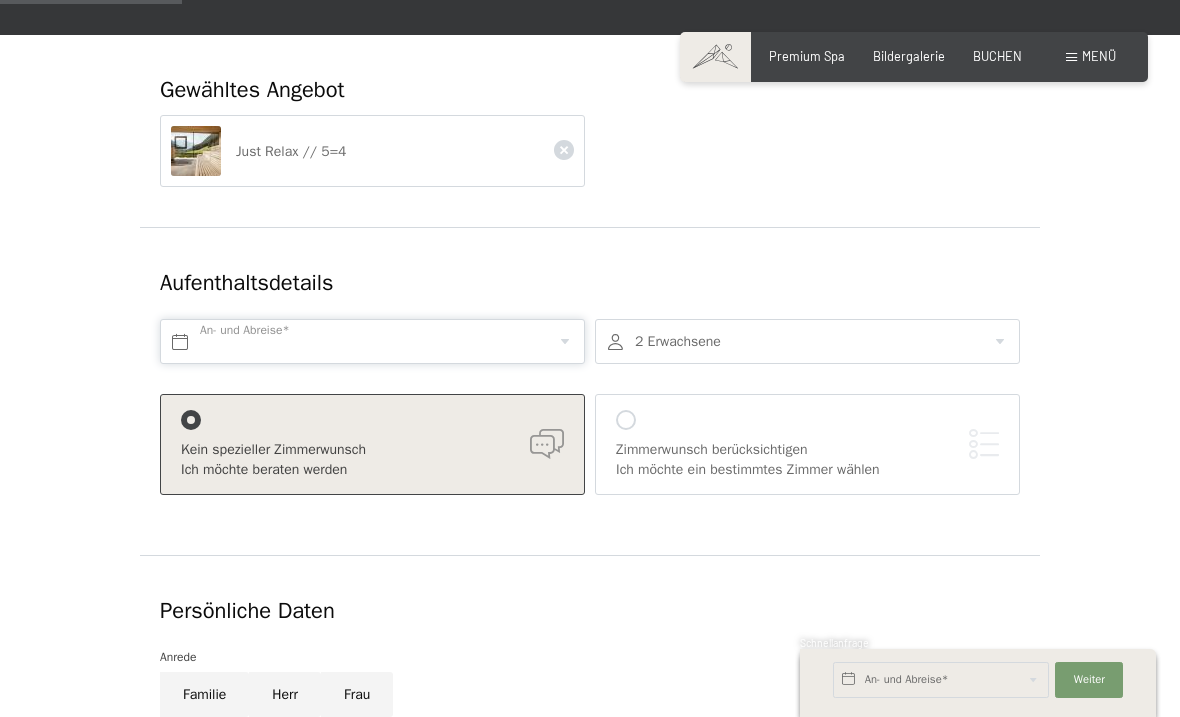 click on "Buchen           Anfragen                                     Premium Spa           Bildergalerie           BUCHEN           Menü                                                                    DE         IT         EN                Gutschein             Bildergalerie               Anfragen           Buchen                    DE         IT         EN                       Das Schwarzenstein           Neuheiten im Schwarzenstein         Ihre Gastgeber         Premium Spa         Gourmet         Aktiv         Wochenprogramm         Bilder             Family         GoGreen         Belvita         Bildergalerie                     Wohnen & Preise           Inklusivleistungen         Zimmer & Preise         Liste             Angebote         Liste             Familienpreise         Spa Anwendungen         Treuebonus         Anfrage         Buchung         AGBs - Info         Gutschein         Geschenksidee         App. Luxegg" at bounding box center [590, 1016] 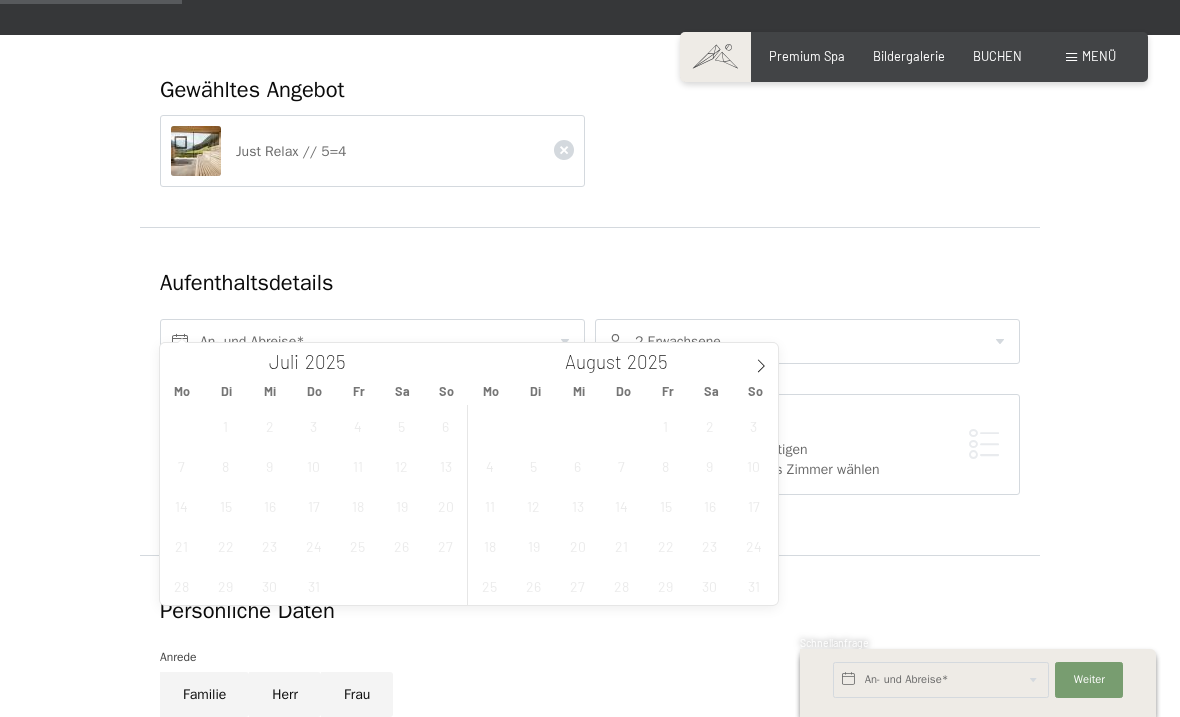 click 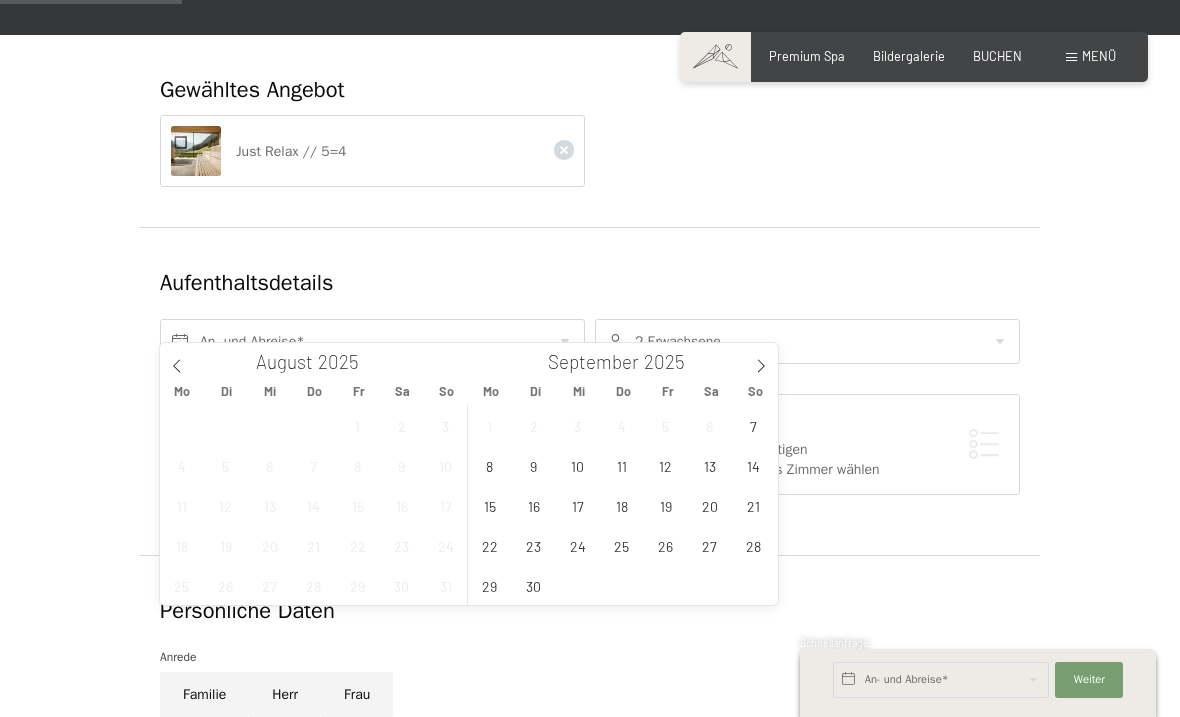 click at bounding box center (761, 360) 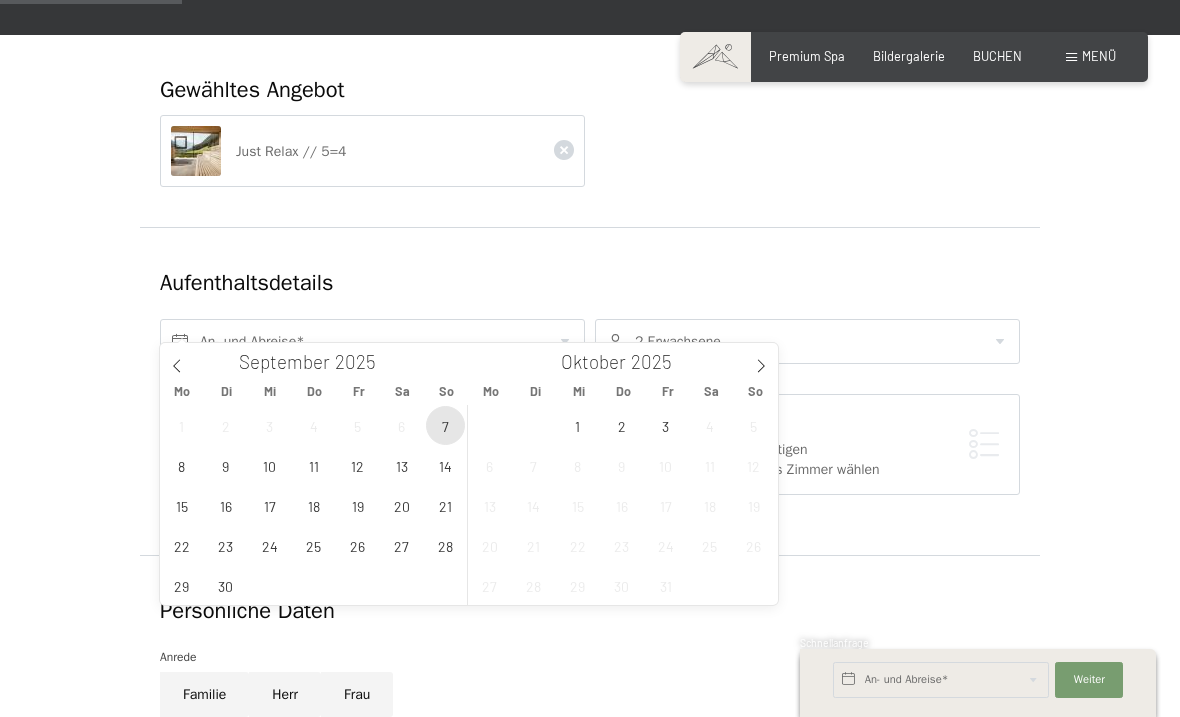 click on "7" at bounding box center [445, 425] 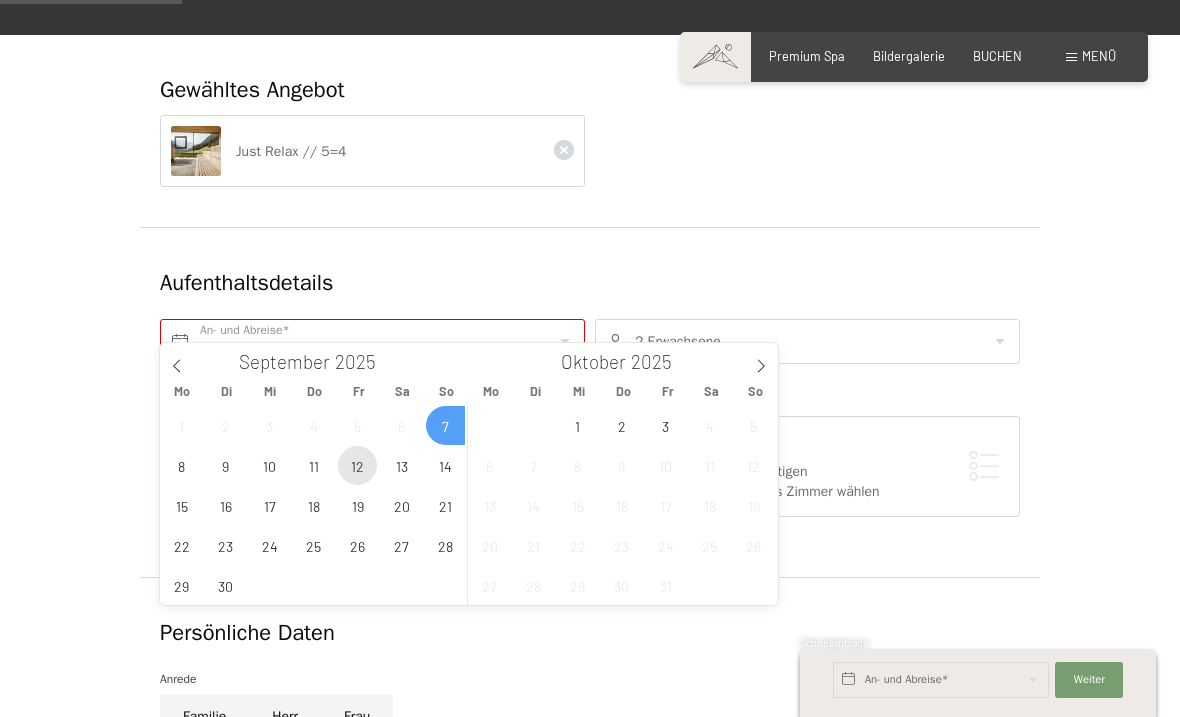 click on "12" at bounding box center [357, 465] 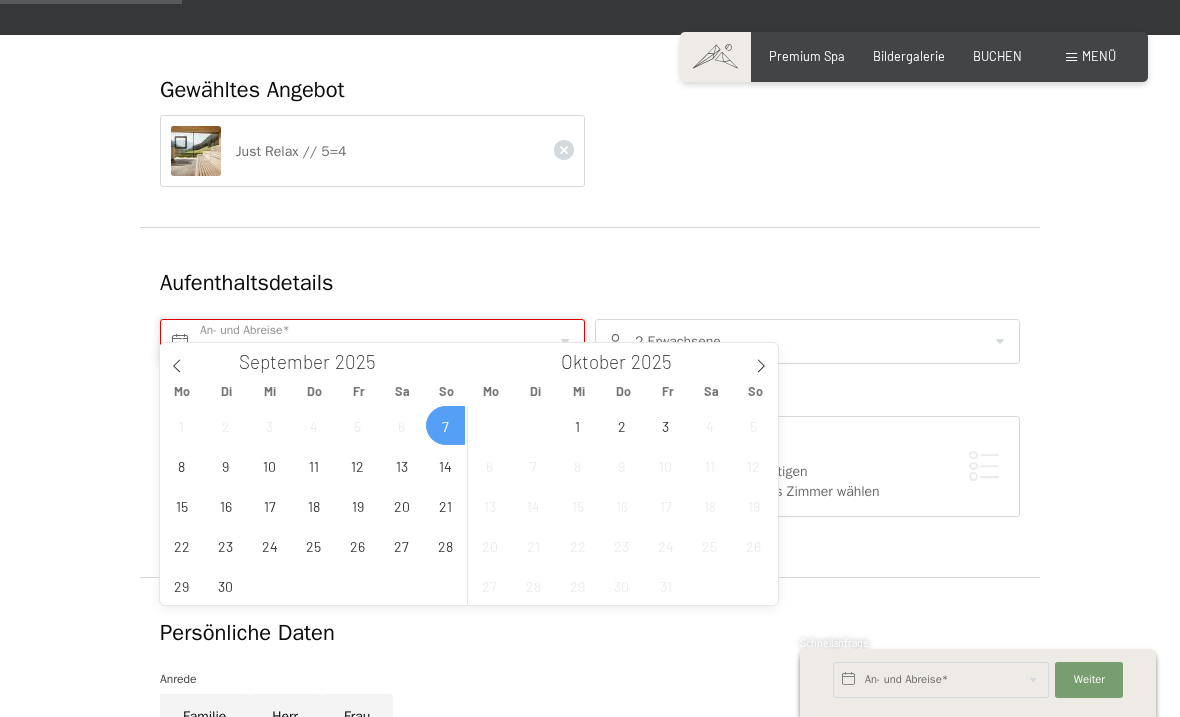 type on "So. 07.09.2025 - Fr. 12.09.2025" 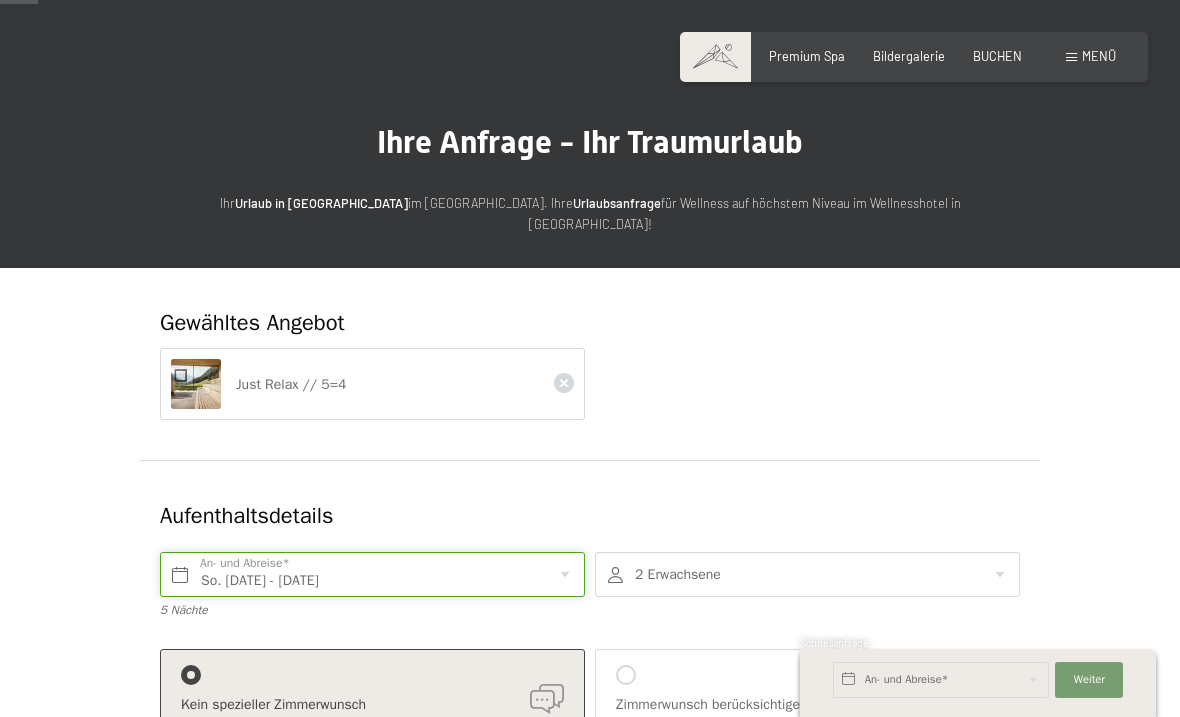 scroll, scrollTop: 0, scrollLeft: 0, axis: both 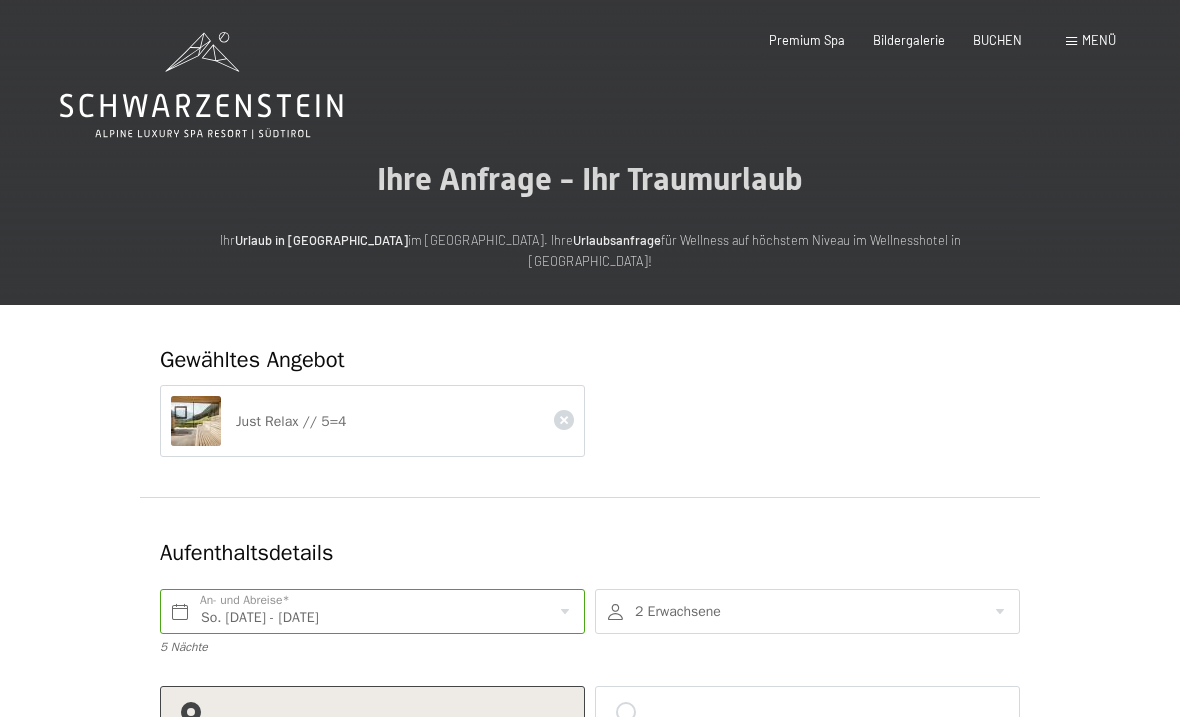 click on "Menü" at bounding box center (1099, 40) 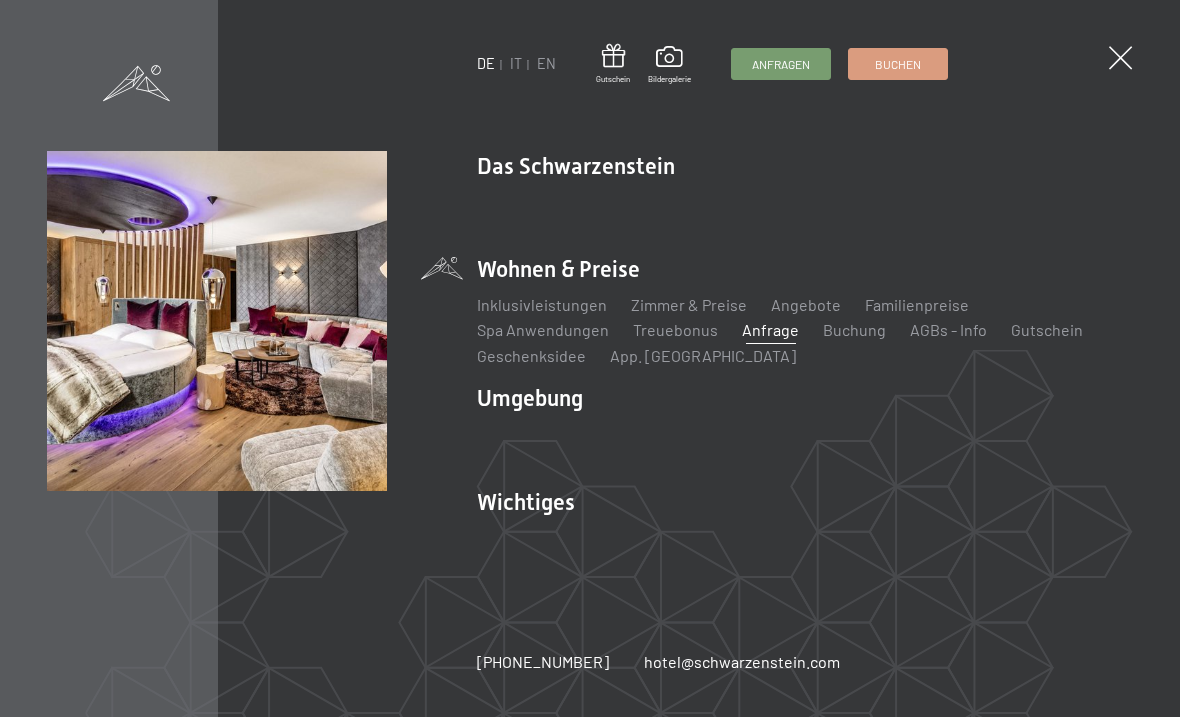 click on "Anfrage" at bounding box center [770, 329] 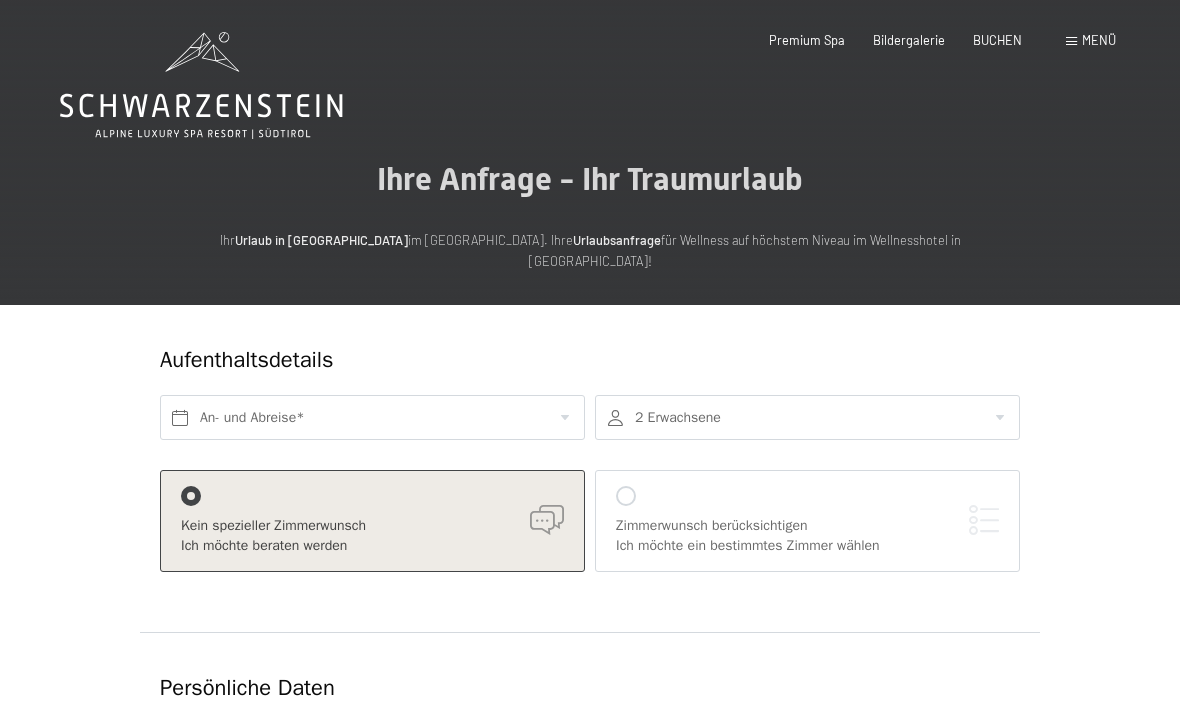 scroll, scrollTop: 0, scrollLeft: 0, axis: both 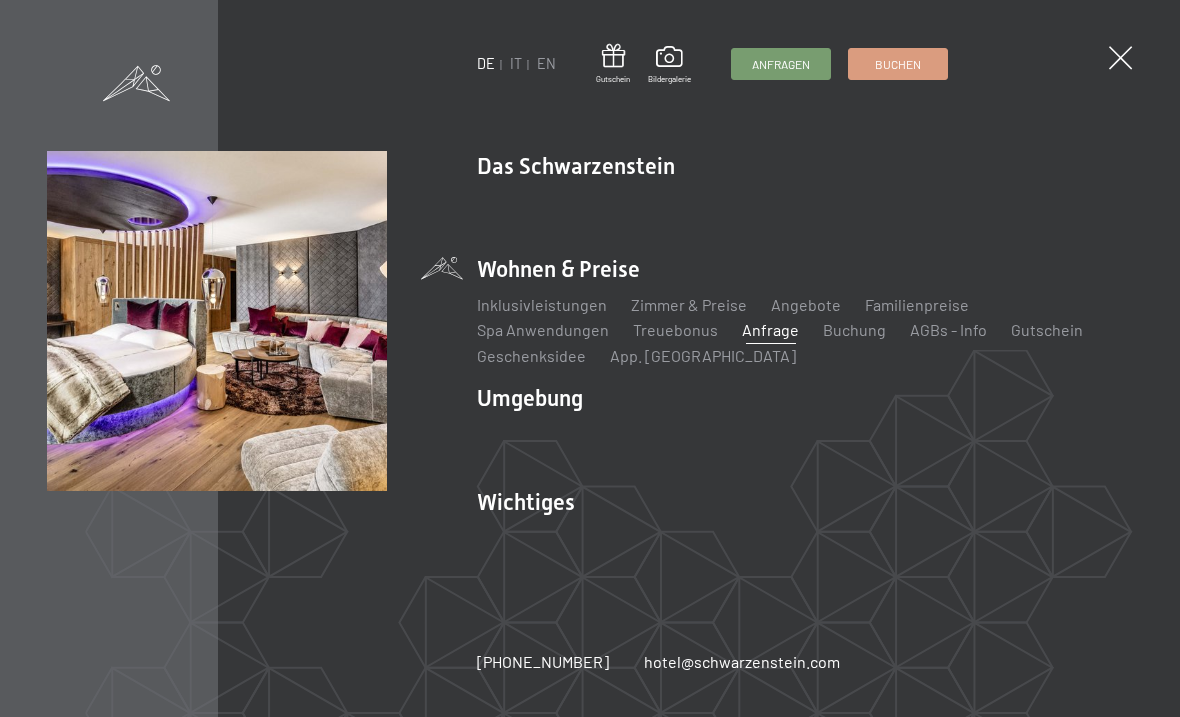 click on "Buchung" at bounding box center (854, 329) 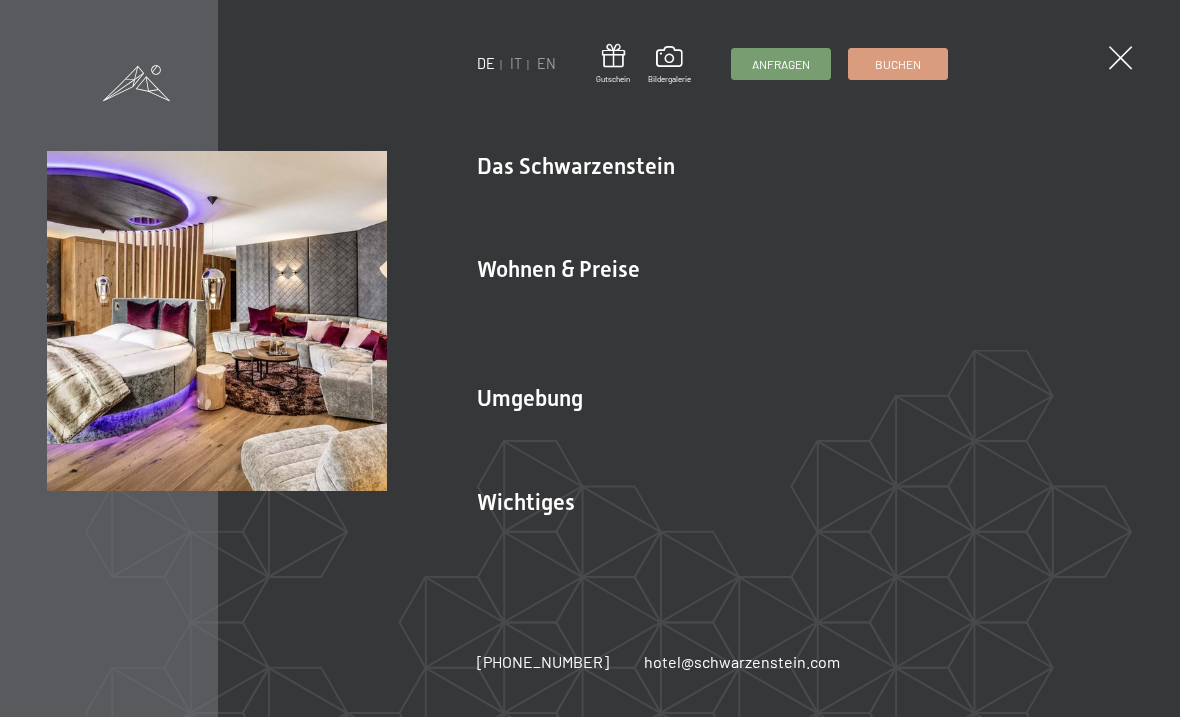 click at bounding box center (1120, 57) 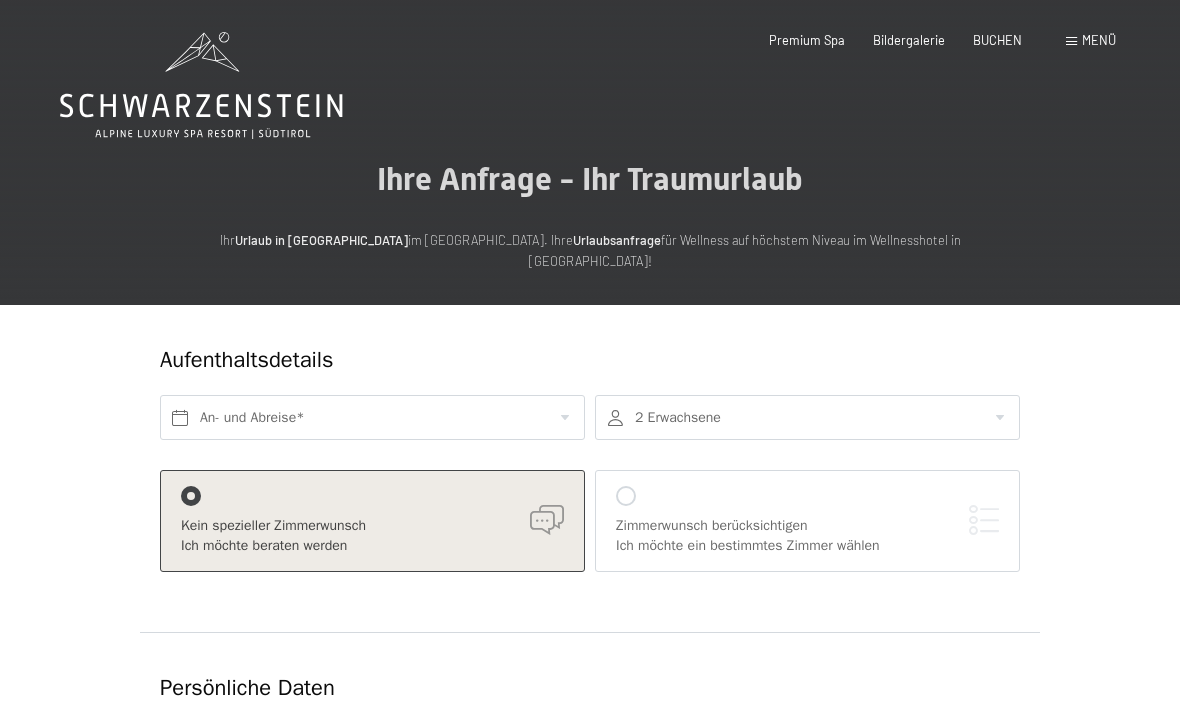 click 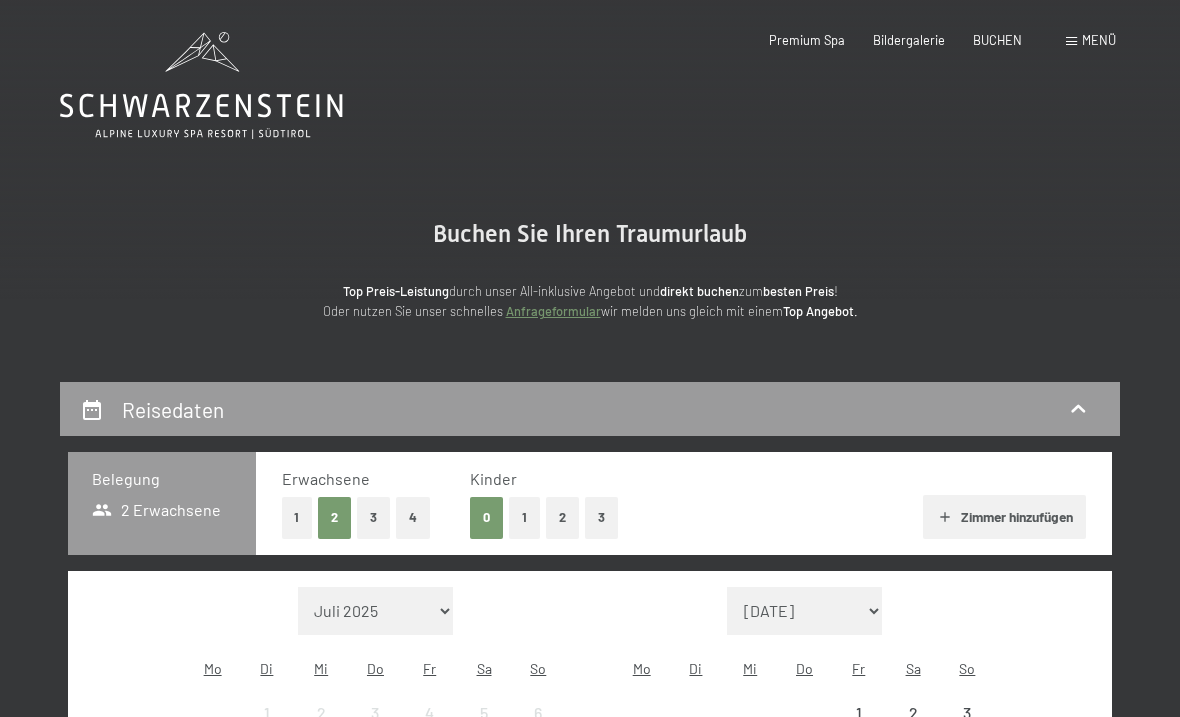 scroll, scrollTop: 0, scrollLeft: 0, axis: both 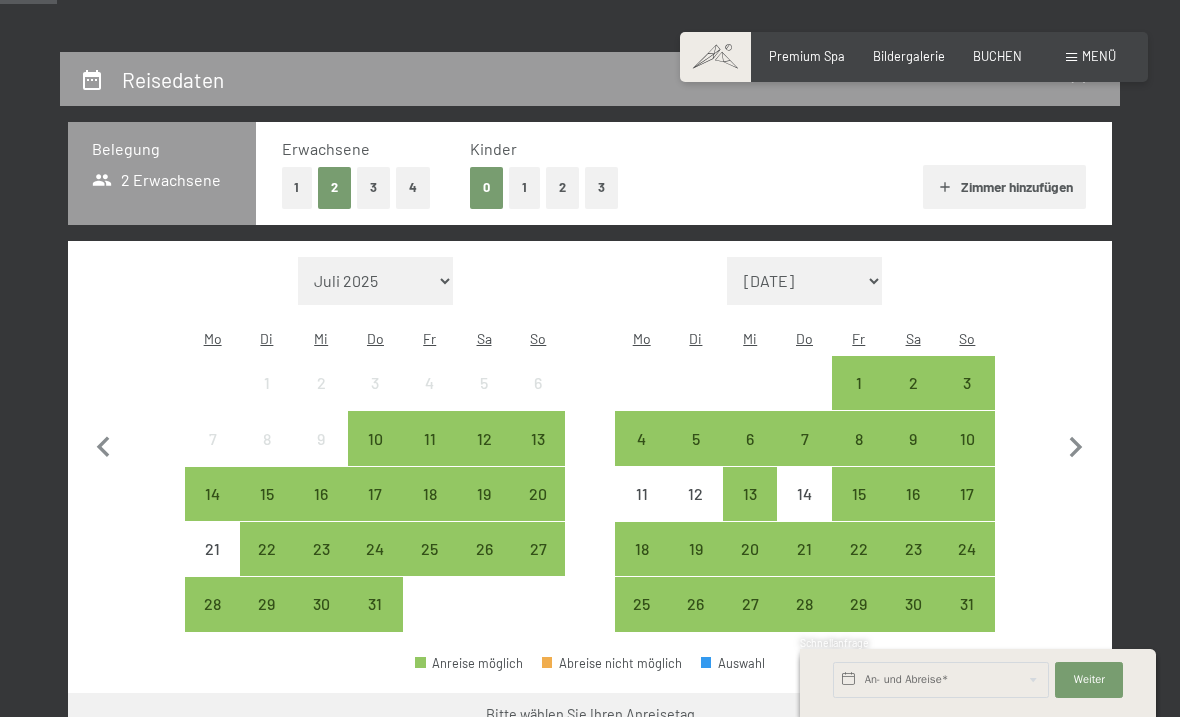 click 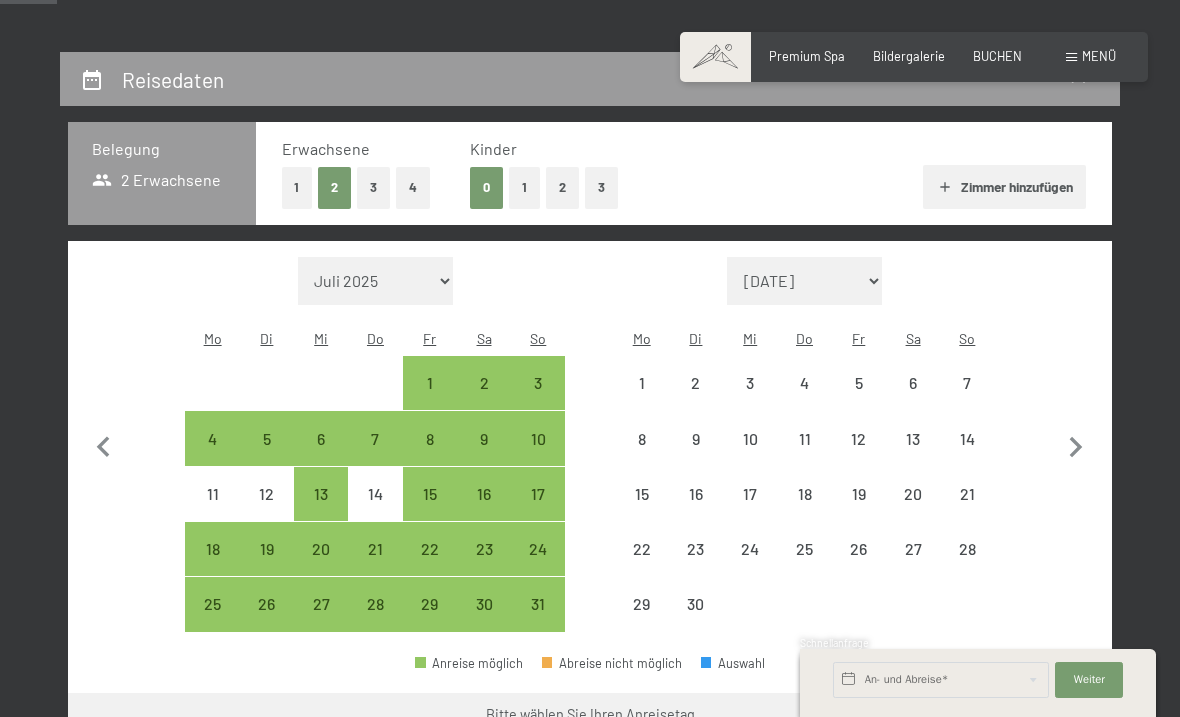 select on "2025-08-01" 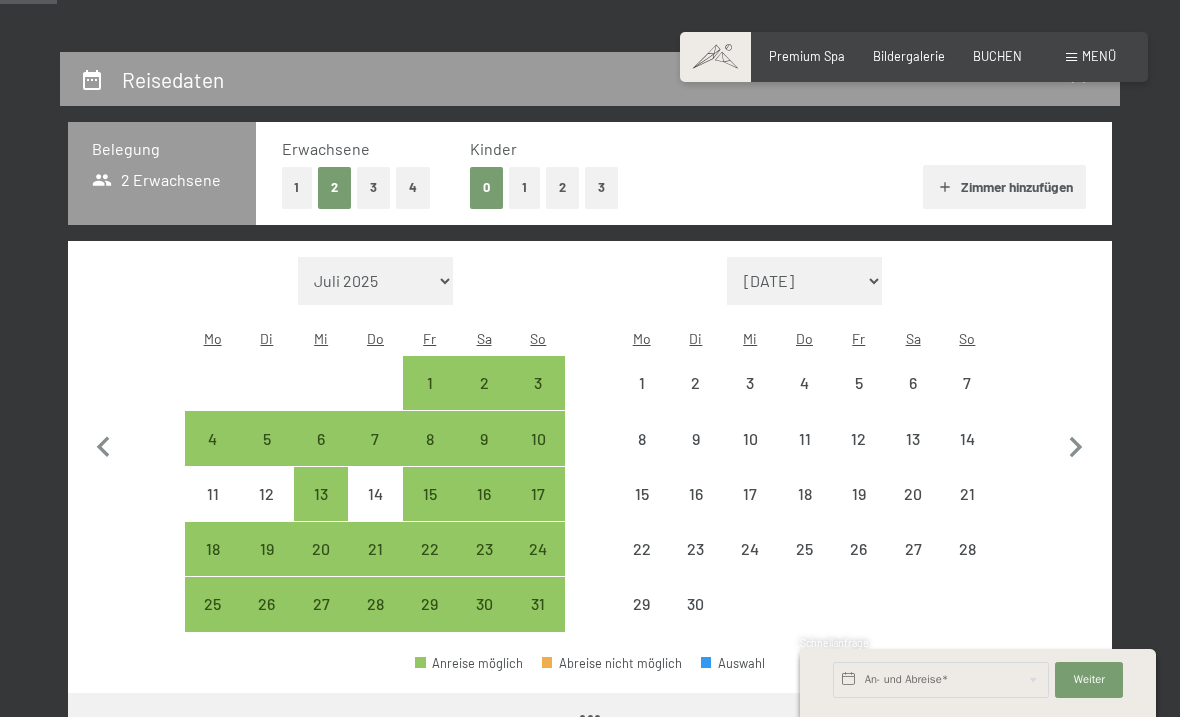 select on "[DATE]" 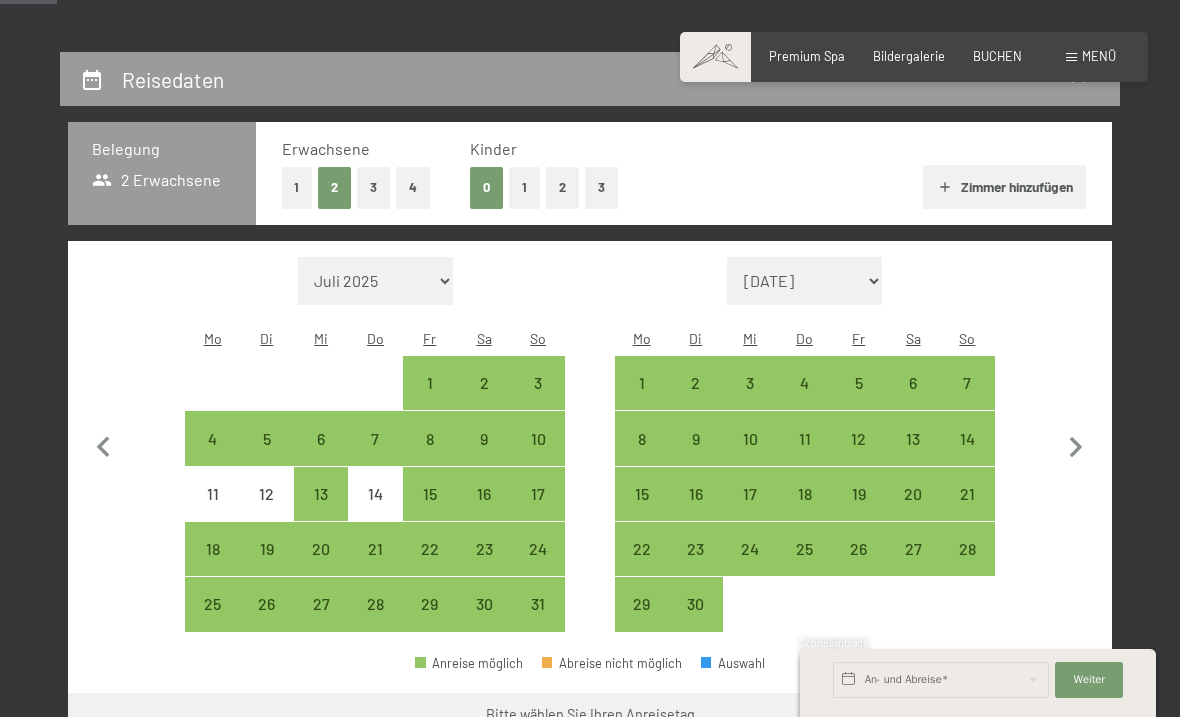 click on "7" at bounding box center (967, 400) 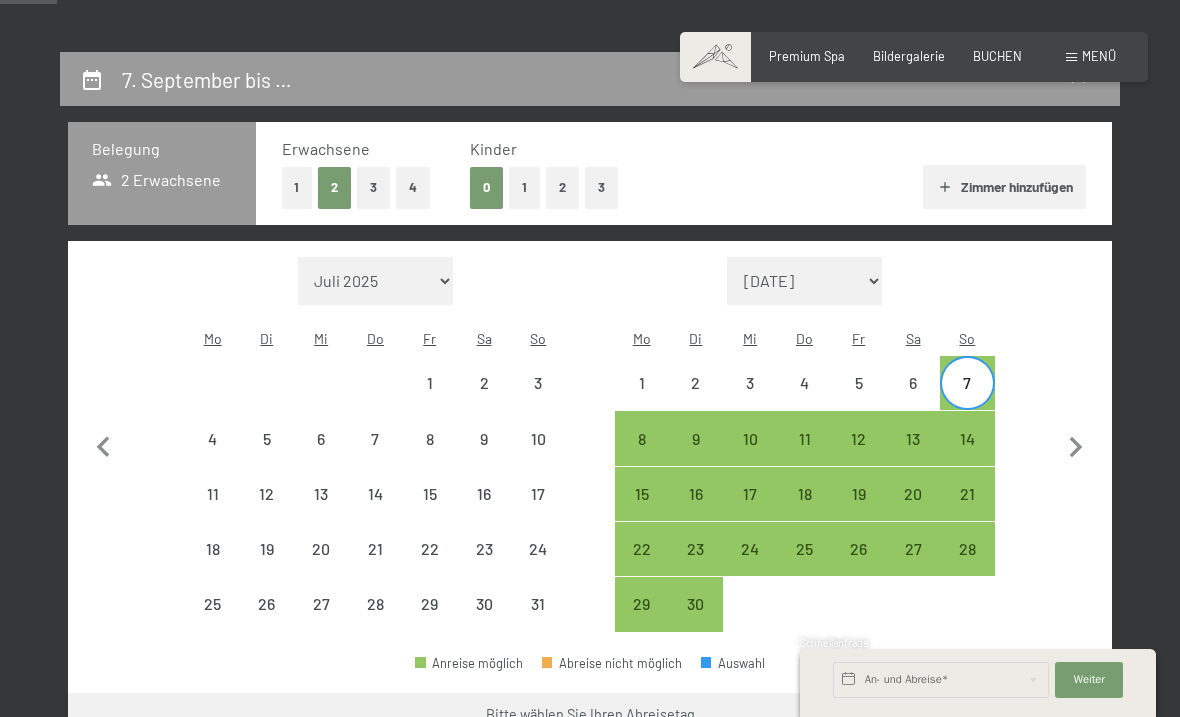 click on "12" at bounding box center [859, 456] 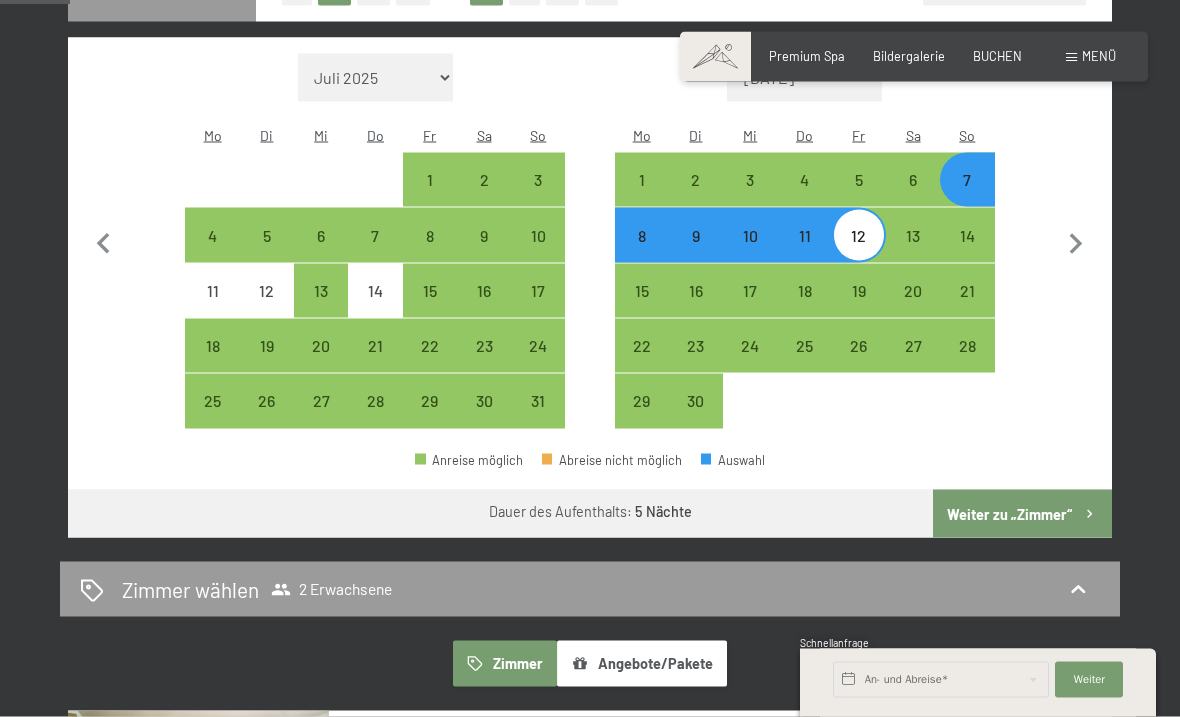 scroll, scrollTop: 536, scrollLeft: 0, axis: vertical 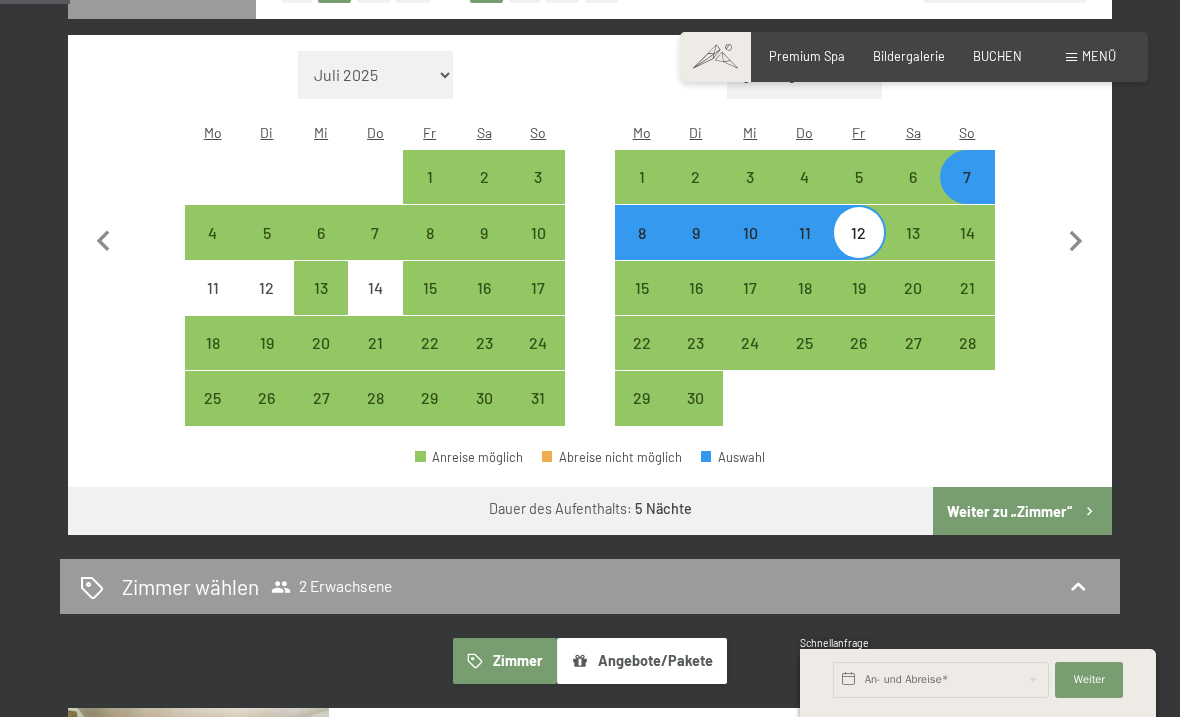 click on "Weiter zu „Zimmer“" at bounding box center (1022, 511) 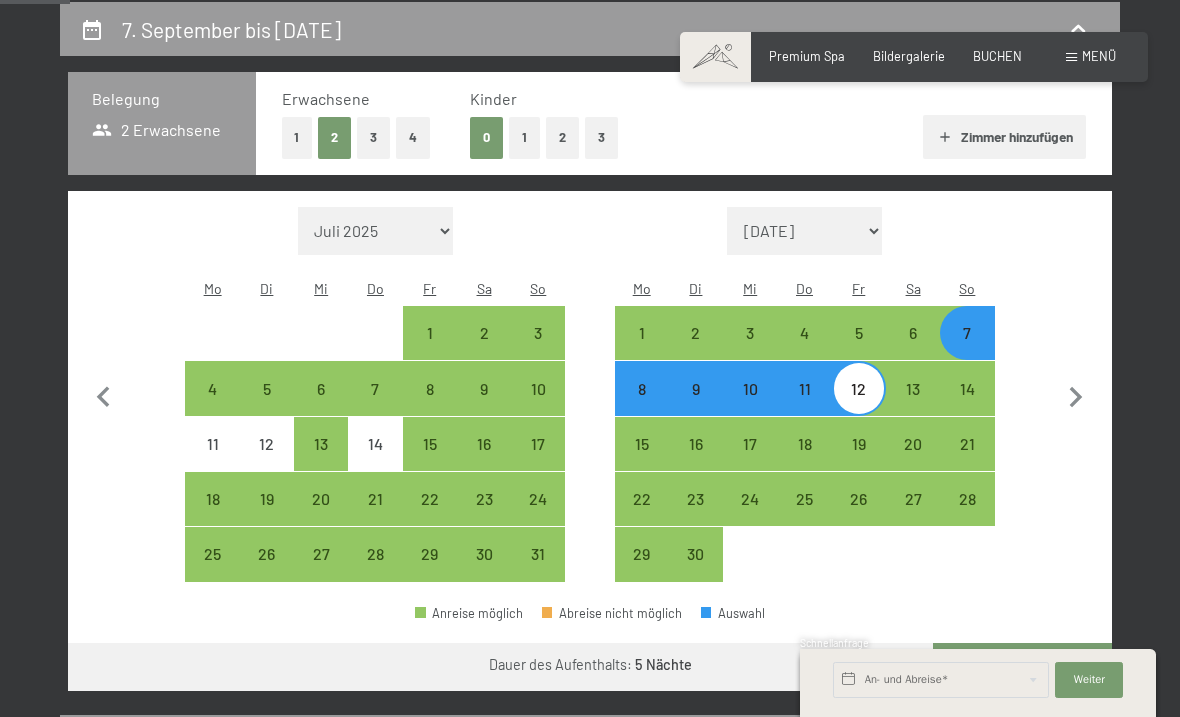 select on "[DATE]" 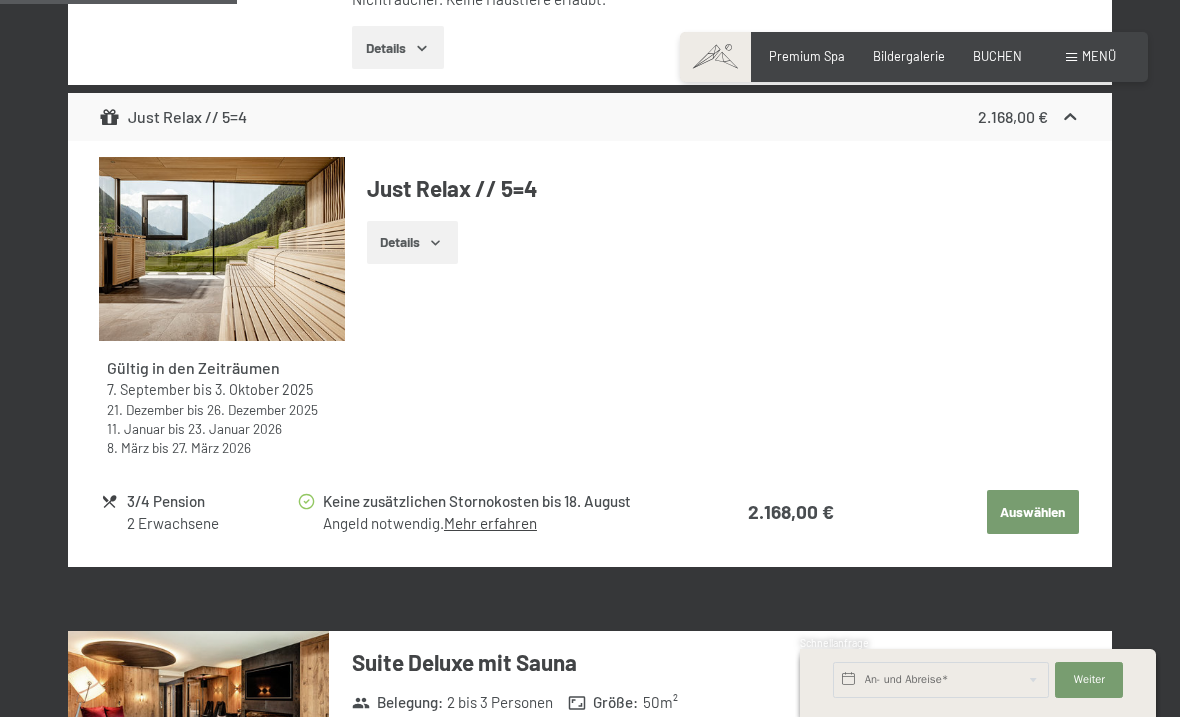 scroll, scrollTop: 1683, scrollLeft: 0, axis: vertical 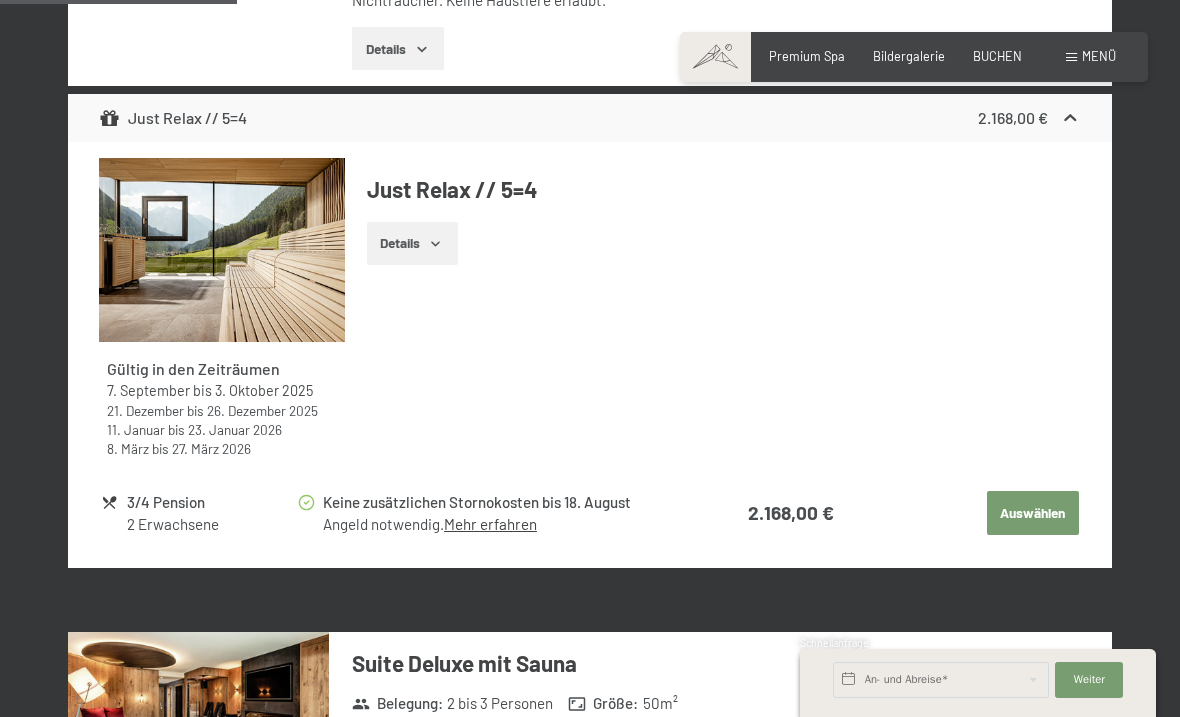click on "Auswählen" at bounding box center [1033, -350] 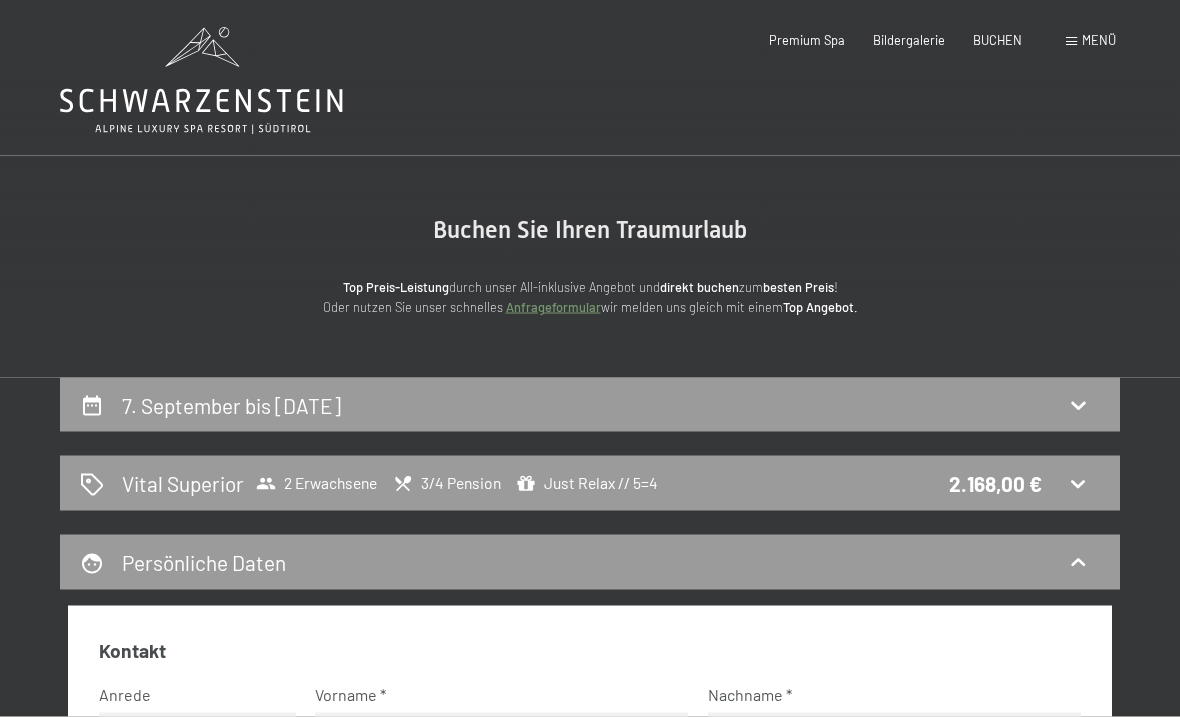 scroll, scrollTop: 0, scrollLeft: 0, axis: both 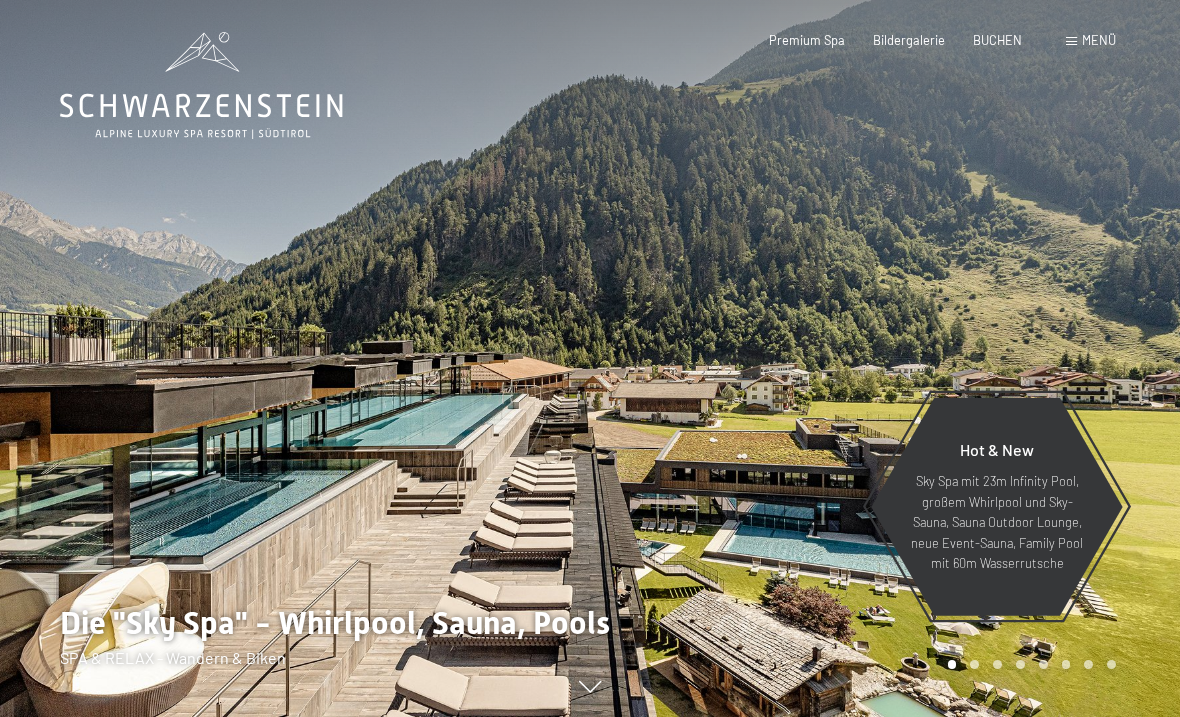 click on "BUCHEN" at bounding box center [997, 40] 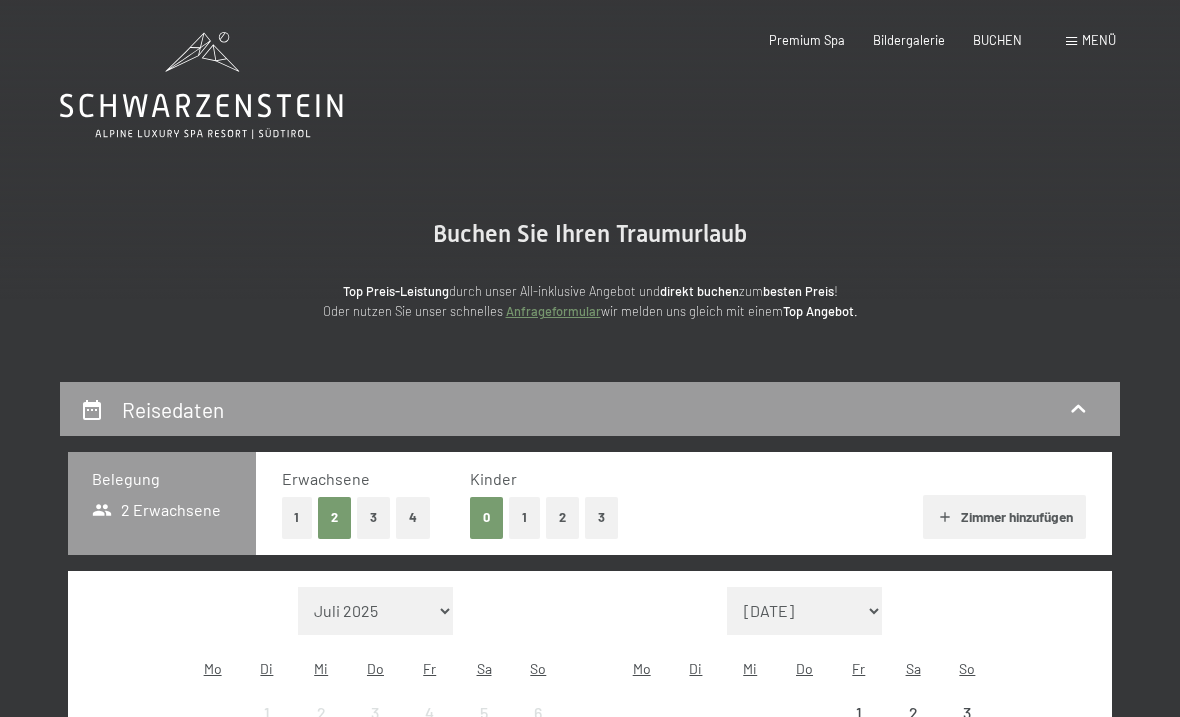 scroll, scrollTop: 0, scrollLeft: 0, axis: both 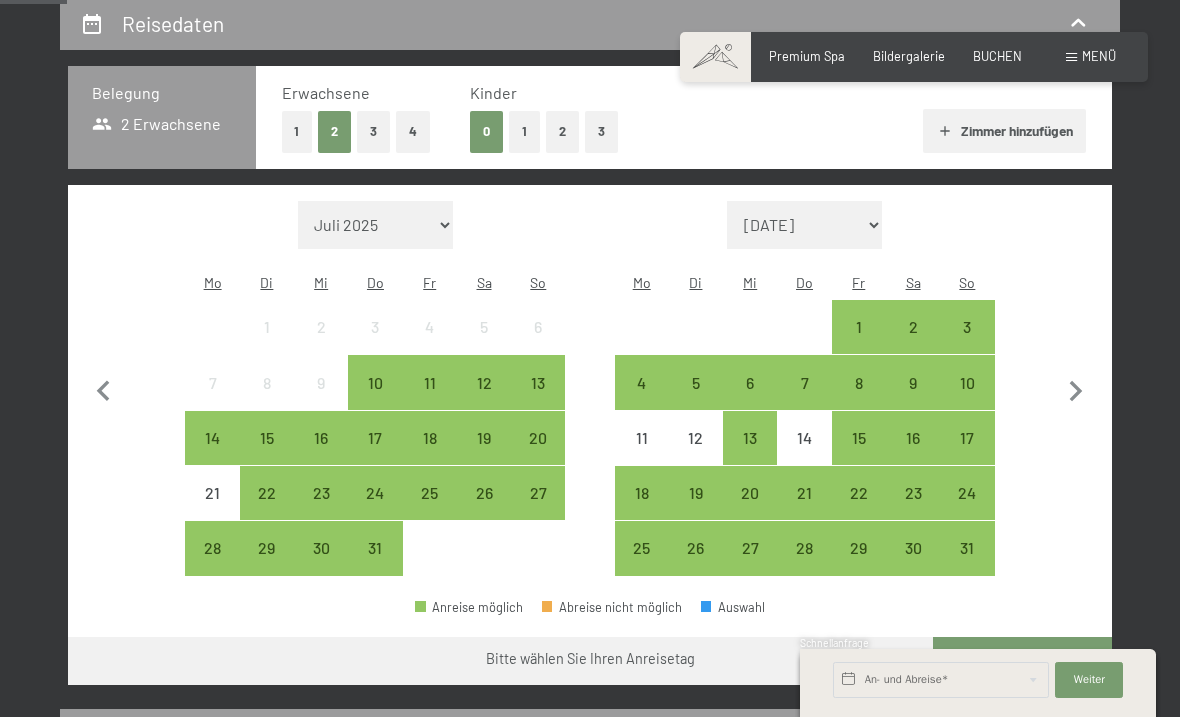 click 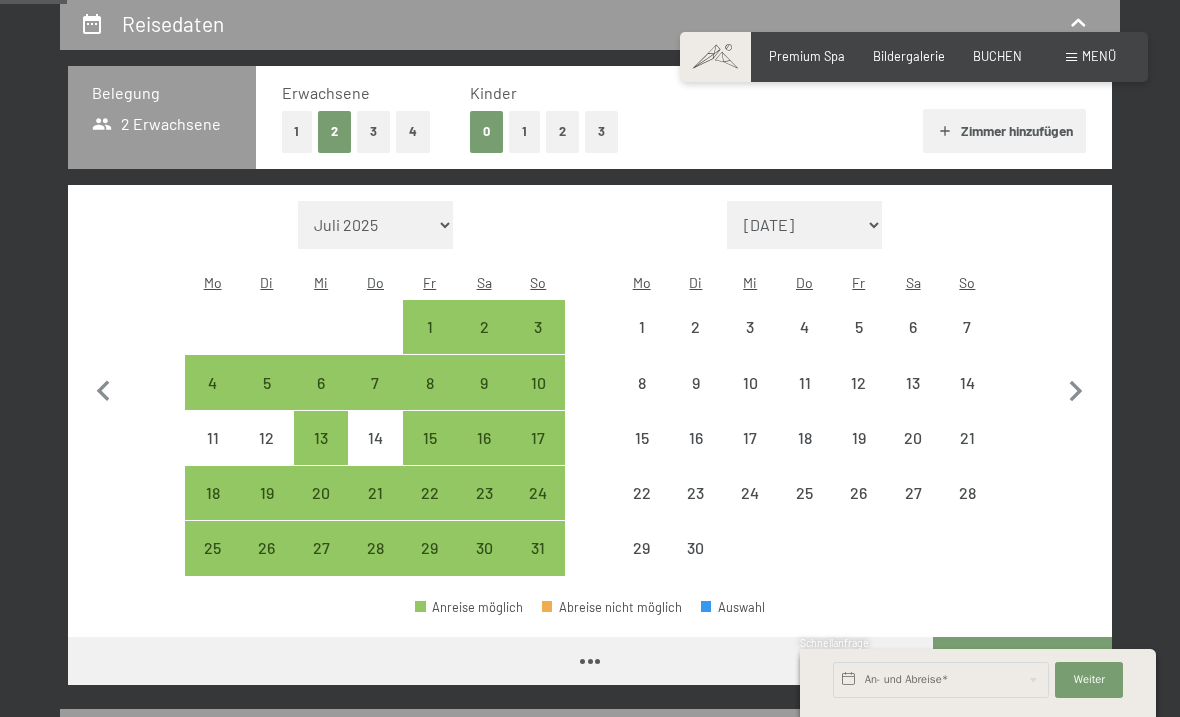 select on "[DATE]" 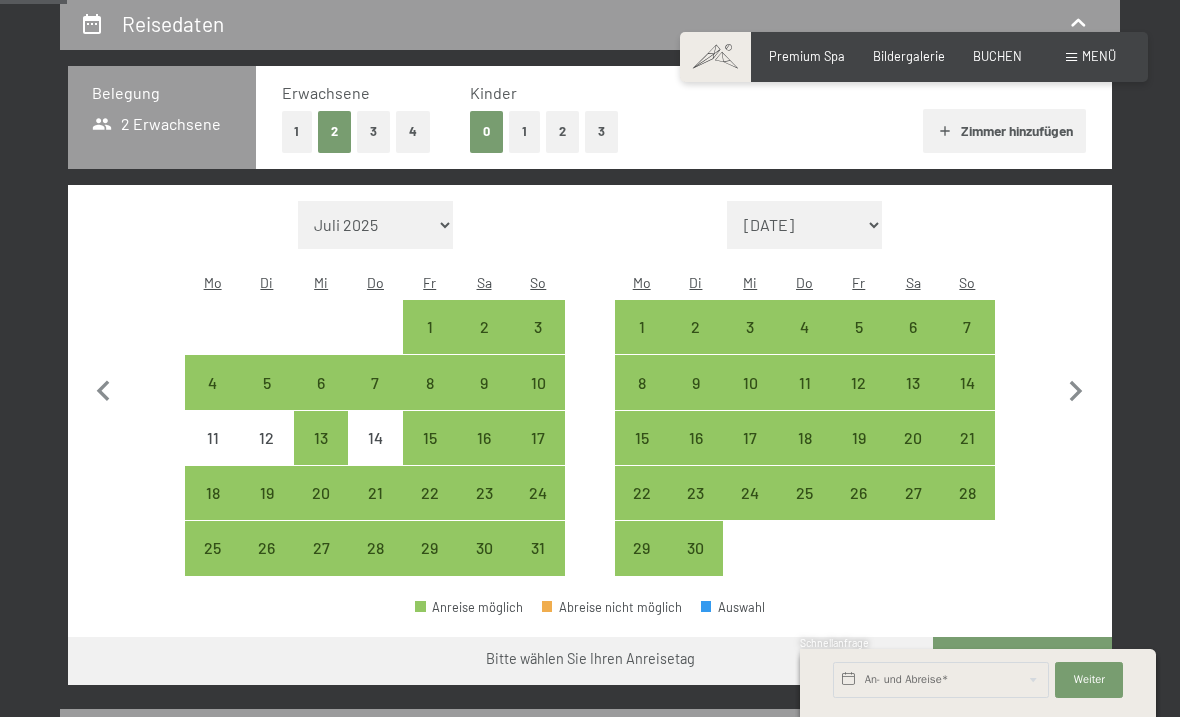 click on "7" at bounding box center [967, 344] 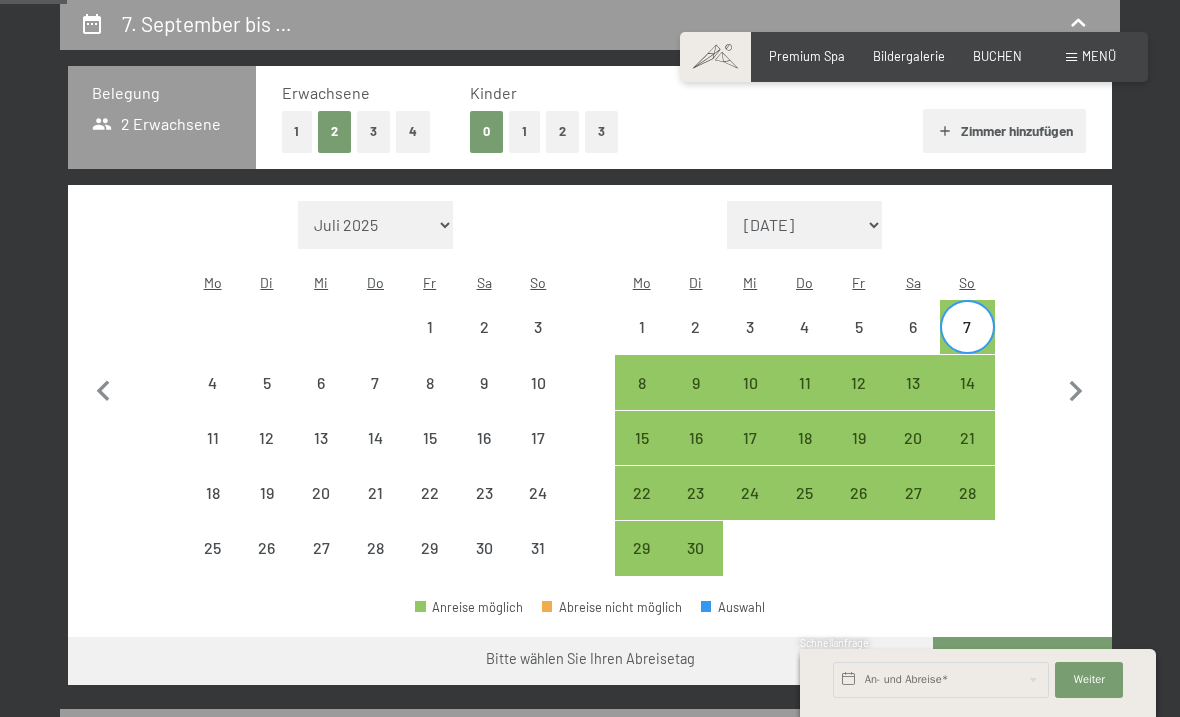 click on "12" at bounding box center [859, 400] 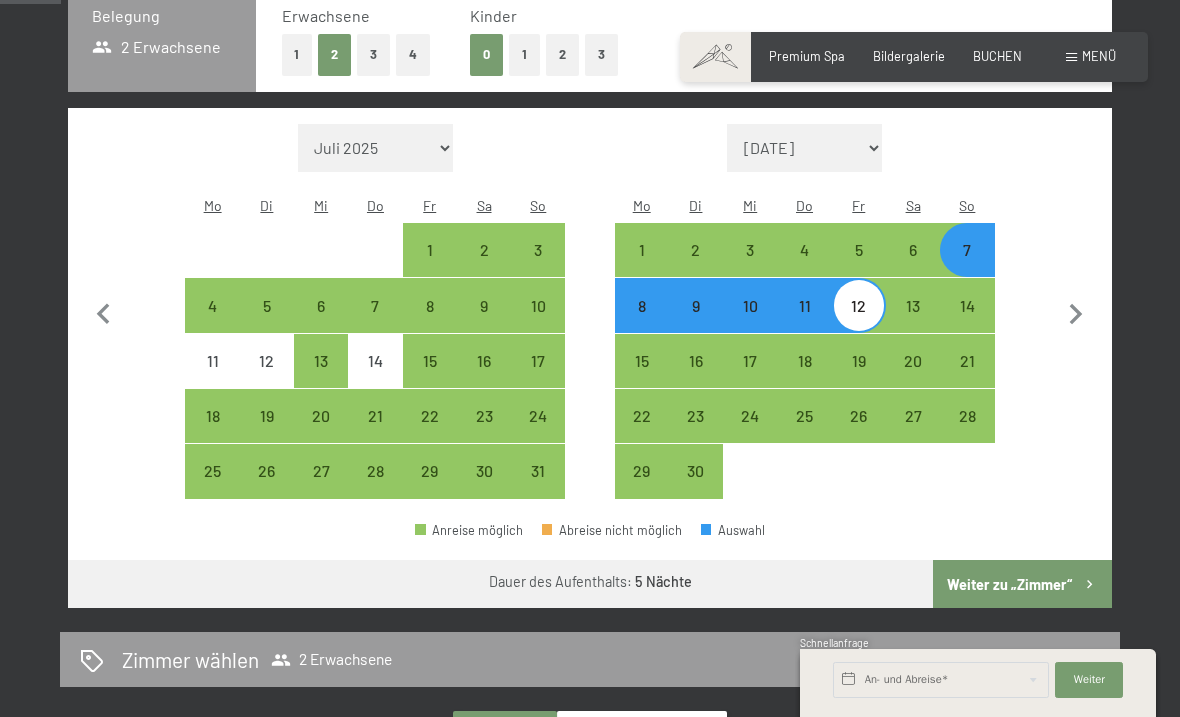 click on "Weiter zu „Zimmer“" at bounding box center [1022, 584] 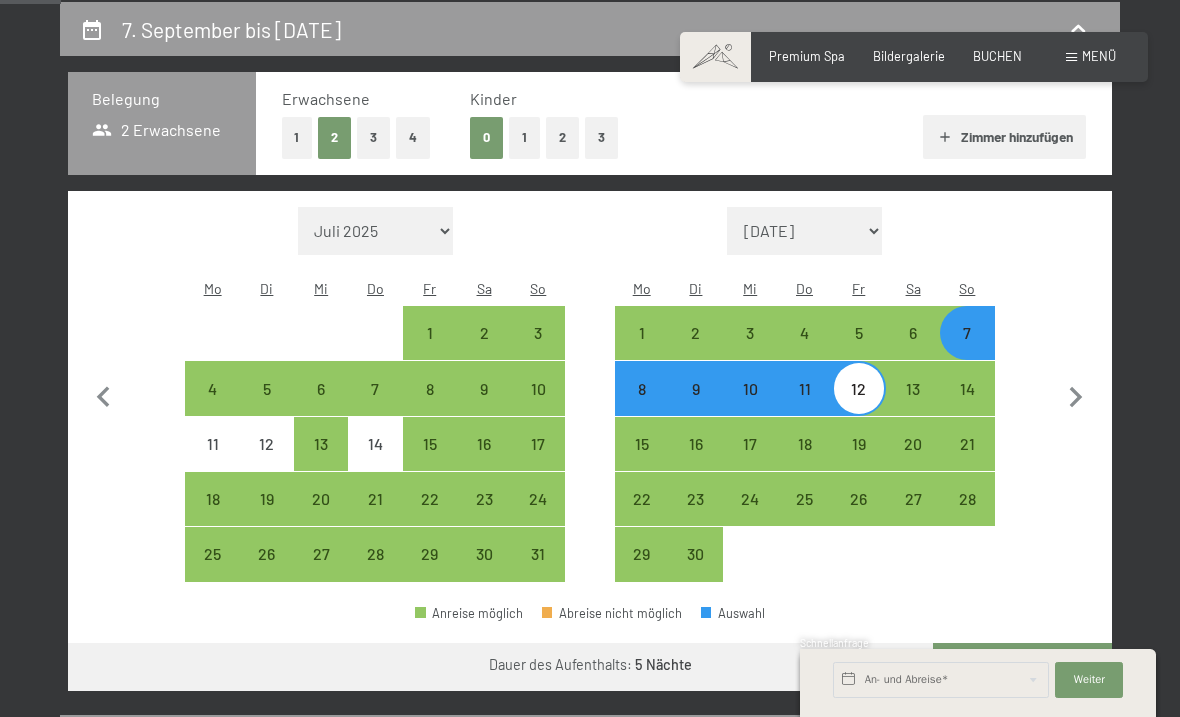 select on "[DATE]" 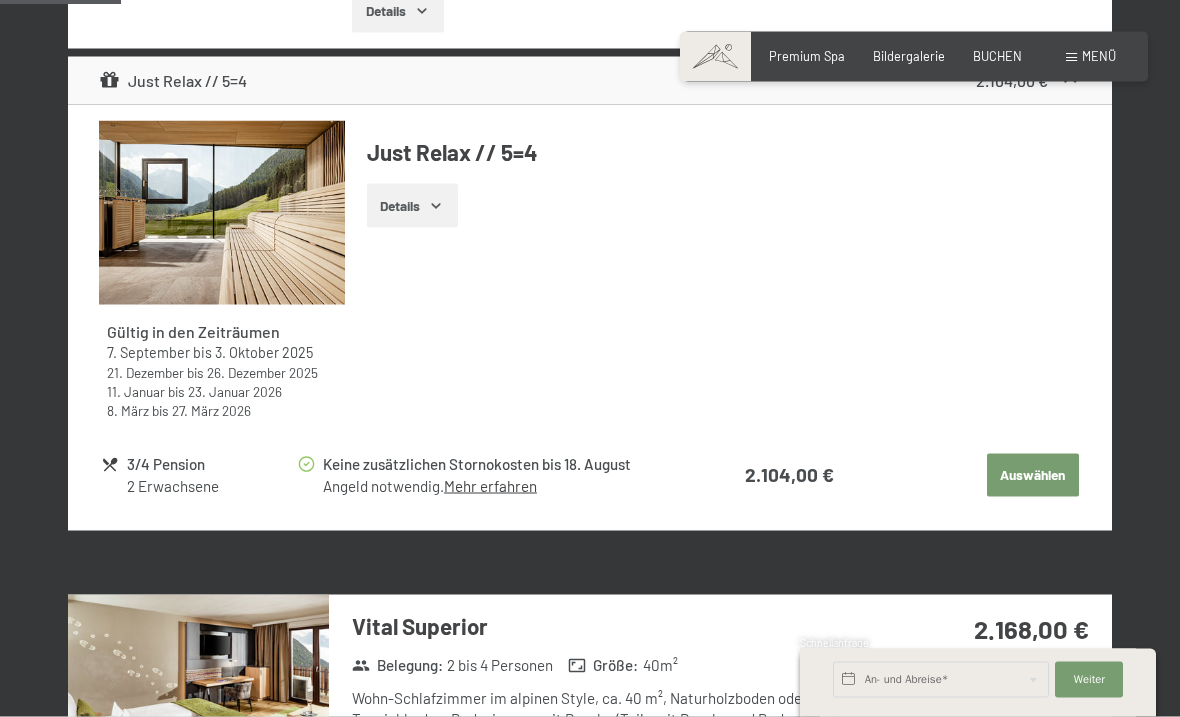 scroll, scrollTop: 863, scrollLeft: 0, axis: vertical 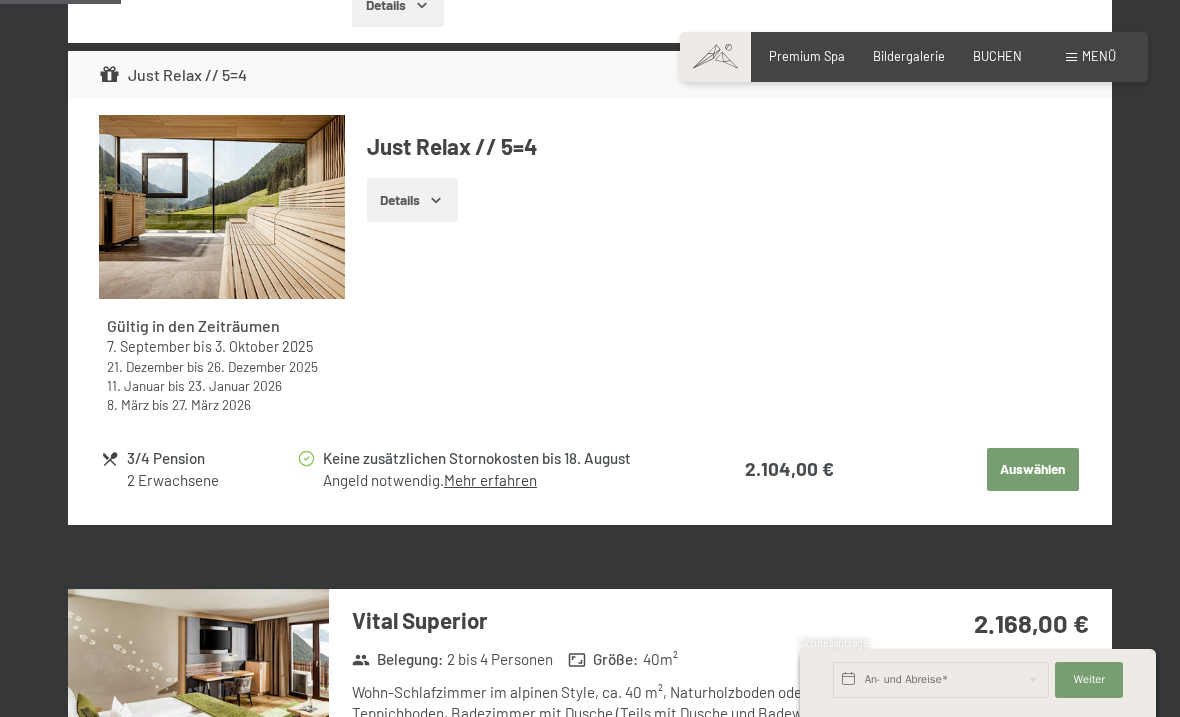 click on "Auswählen" at bounding box center [1033, 470] 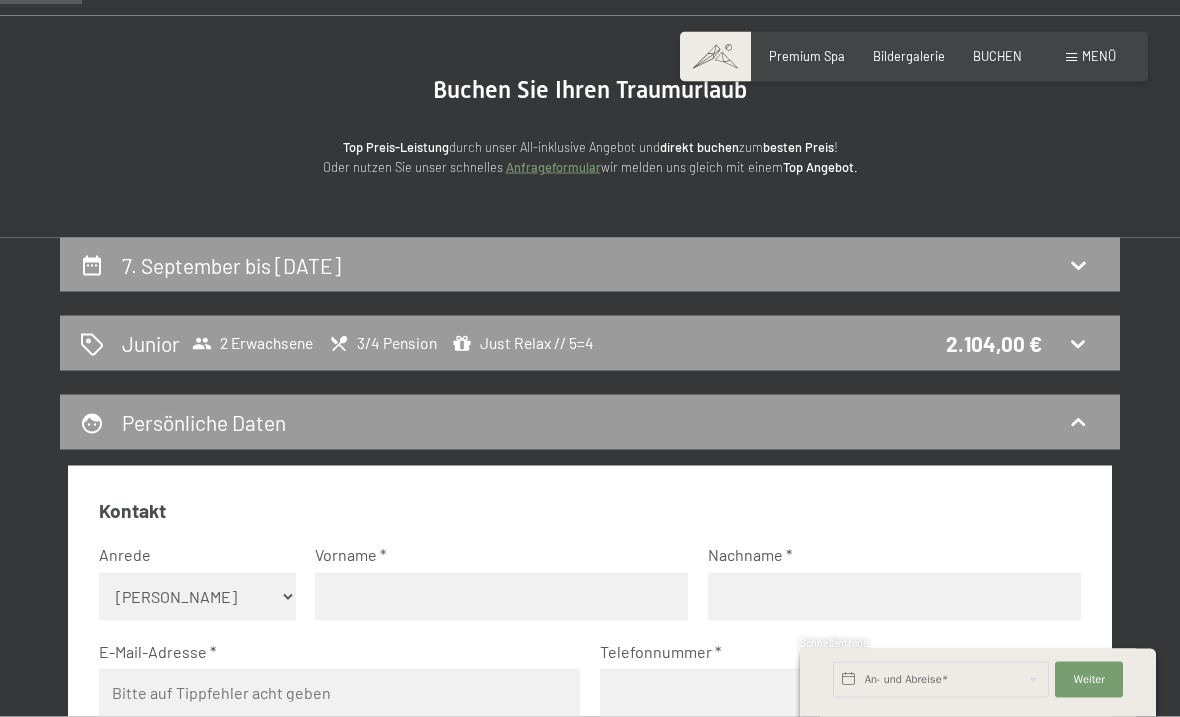 scroll, scrollTop: 138, scrollLeft: 0, axis: vertical 